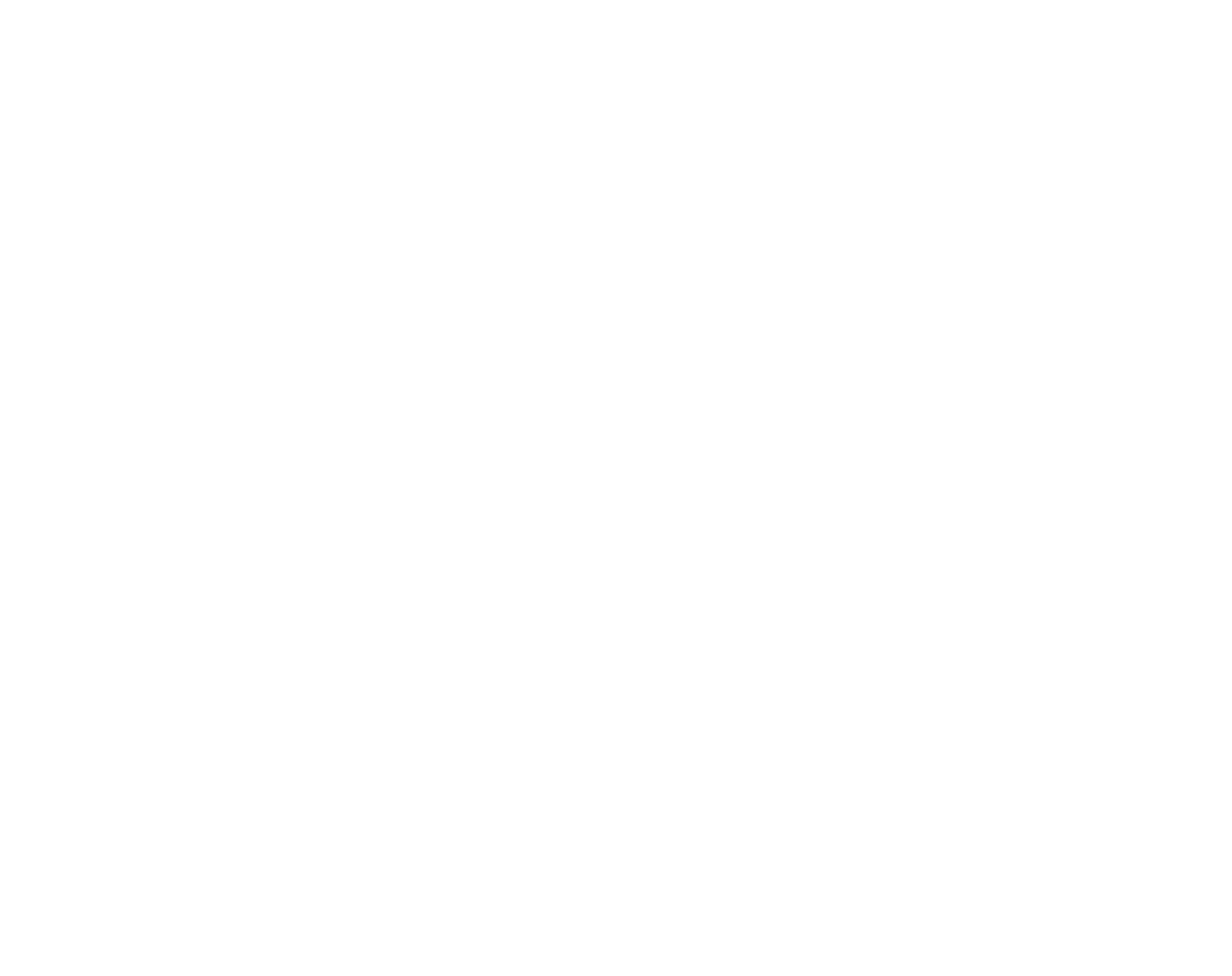 scroll, scrollTop: 0, scrollLeft: 0, axis: both 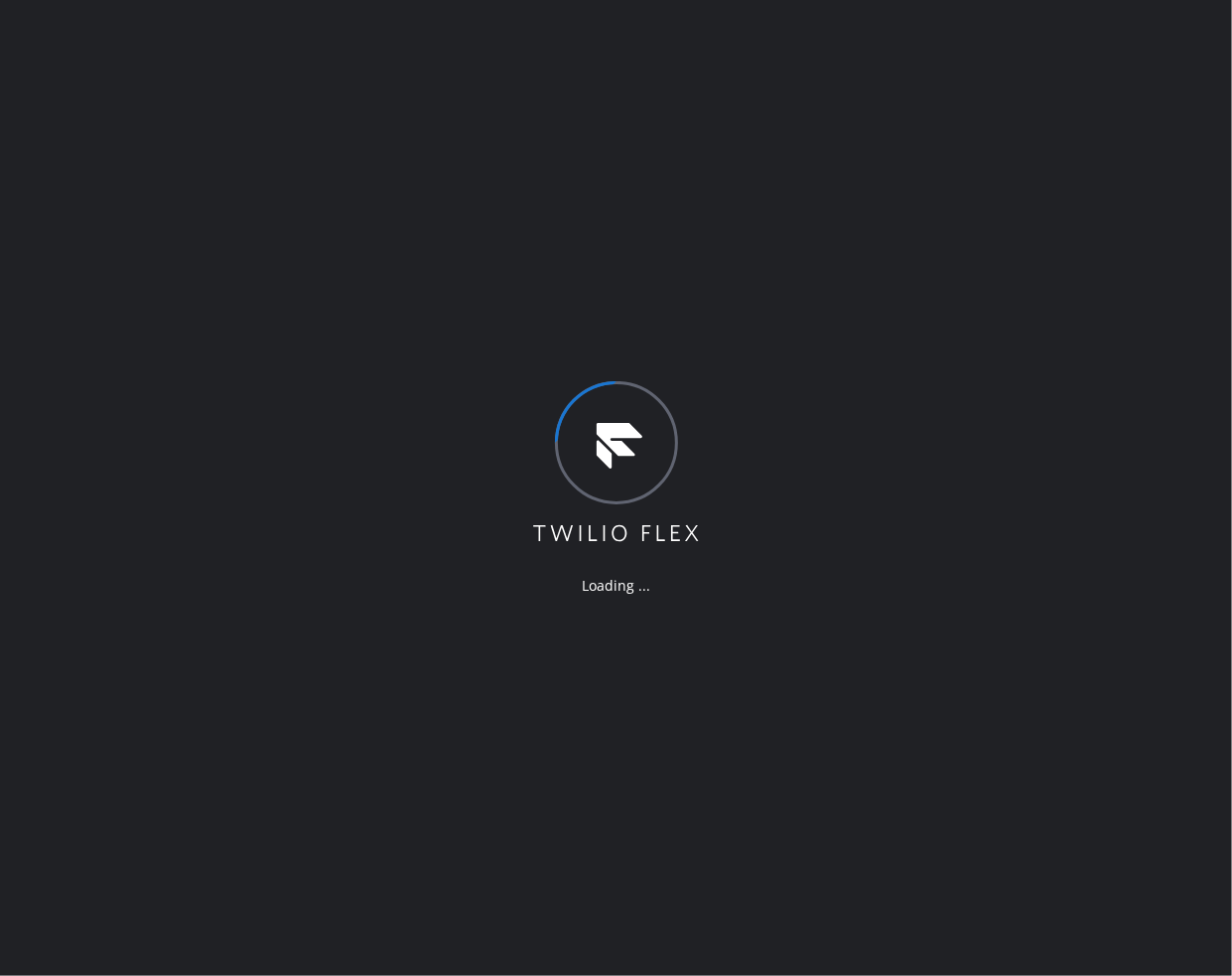 click on "Loading ..." at bounding box center (616, 488) 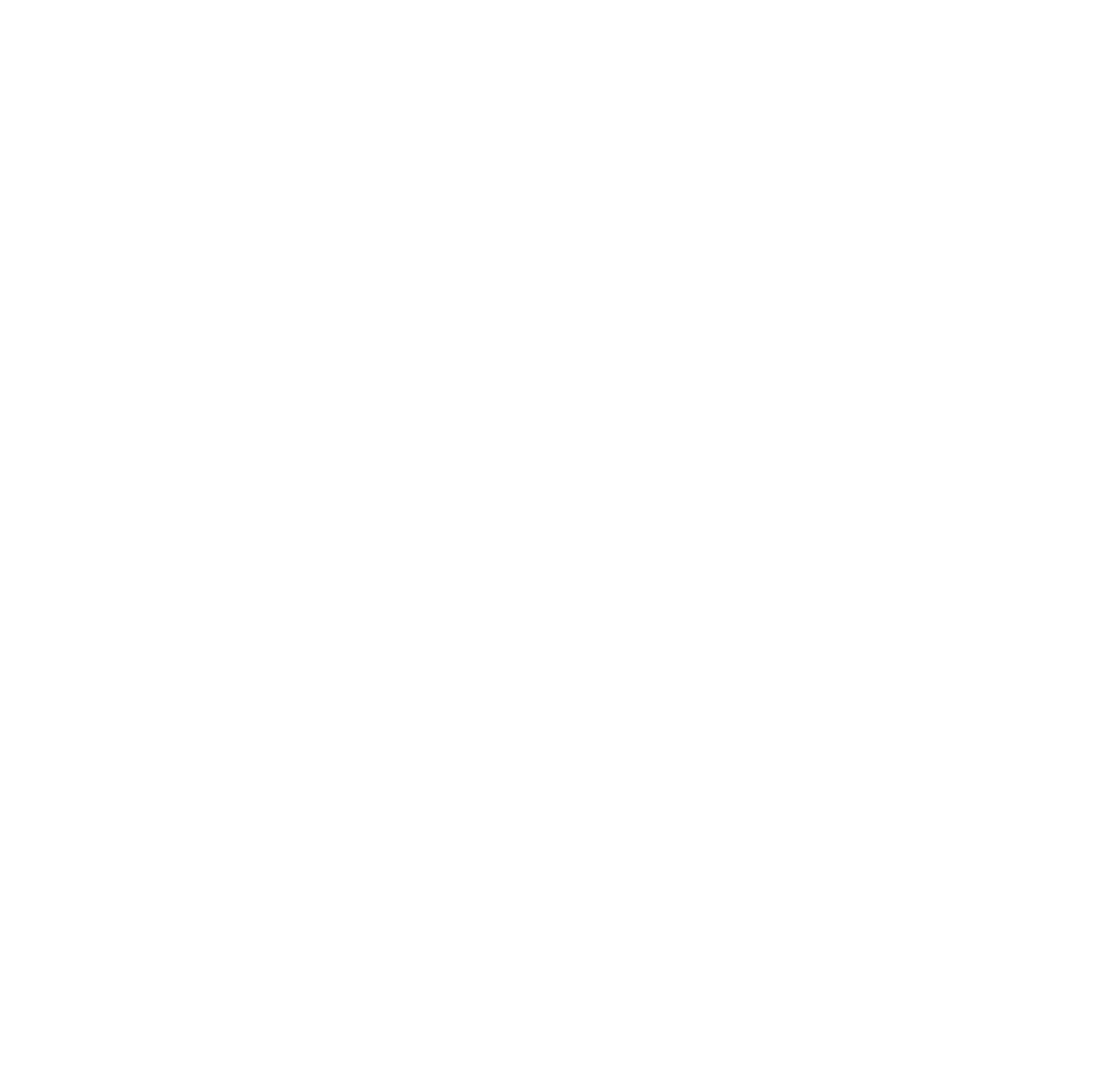 scroll, scrollTop: 0, scrollLeft: 0, axis: both 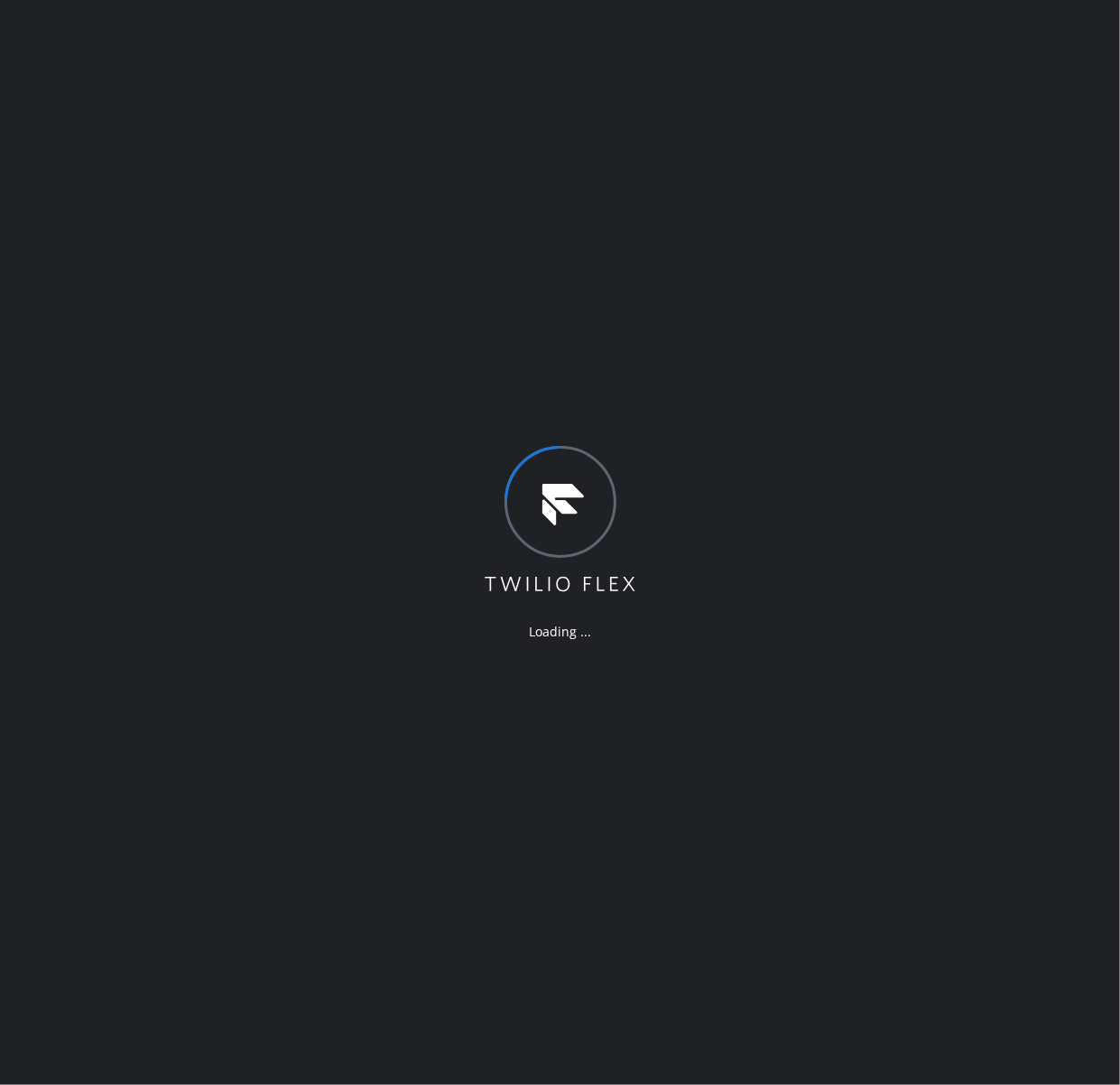click on "Loading ..." at bounding box center (560, 542) 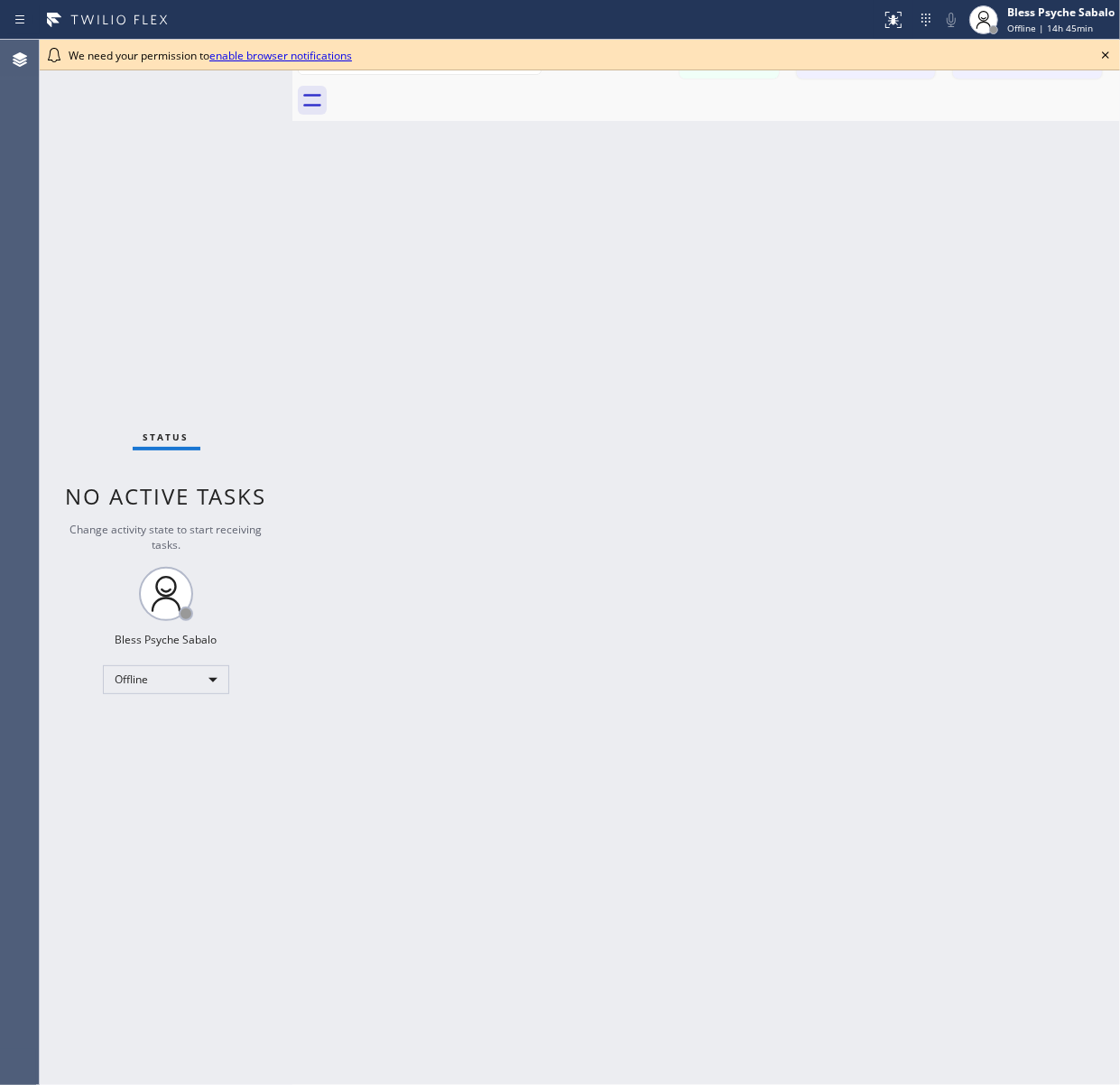 drag, startPoint x: 497, startPoint y: 364, endPoint x: 975, endPoint y: 163, distance: 518.54122 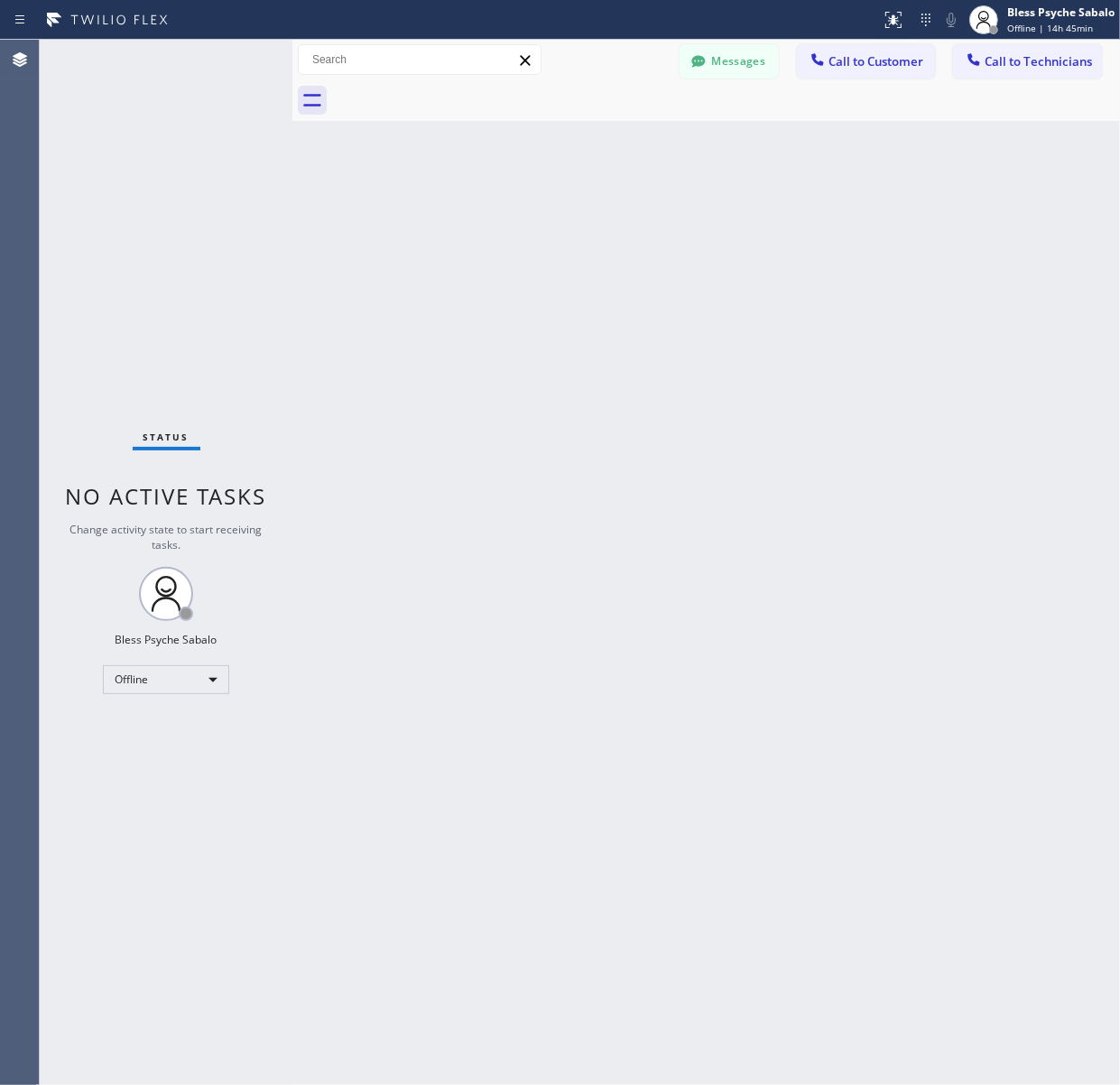 click on "Back to Dashboard Change Sender ID Customers Technicians MM [NAME] [LAST] [DATE] [TIME] [AM/PM] It's fine .. NP
We don't need it anymore JW [NAME] [DATE] [TIME] [AM/PM] Hi Josh-this is Red, one of the dispatch managers here at 5 Star Plumbing. I’m reaching out to follow up on the estimate provided by our technician, [NAME], during his visit on [DATE] regarding the (Installation of In-Home Water Filtration System). We just wanted to check in and see if you had any questions about the estimate or if there’s anything we can assist you with as you consider moving forward with the project. Feel free to reach out at your convenience—we’re here to help!
BS [NAME] [LAST] [DATE] [TIME] [AM/PM] LC [NAME] [LAST] [DATE] [TIME] [AM/PM] Tech advised me to just book an appointment and they'll gonna check the property together with you or either the real estate agent, to see if there's any back-up problem. DM [NAME] [LAST] [DATE] [TIME] [AM/PM] BD [NAME] [LAST] [DATE] [TIME] [AM/PM] No problem. IB [NAME] [LAST] [DATE] [TIME] [AM/PM] Sorry I missed your call. J CD JL SN TJ" at bounding box center (706, 562) 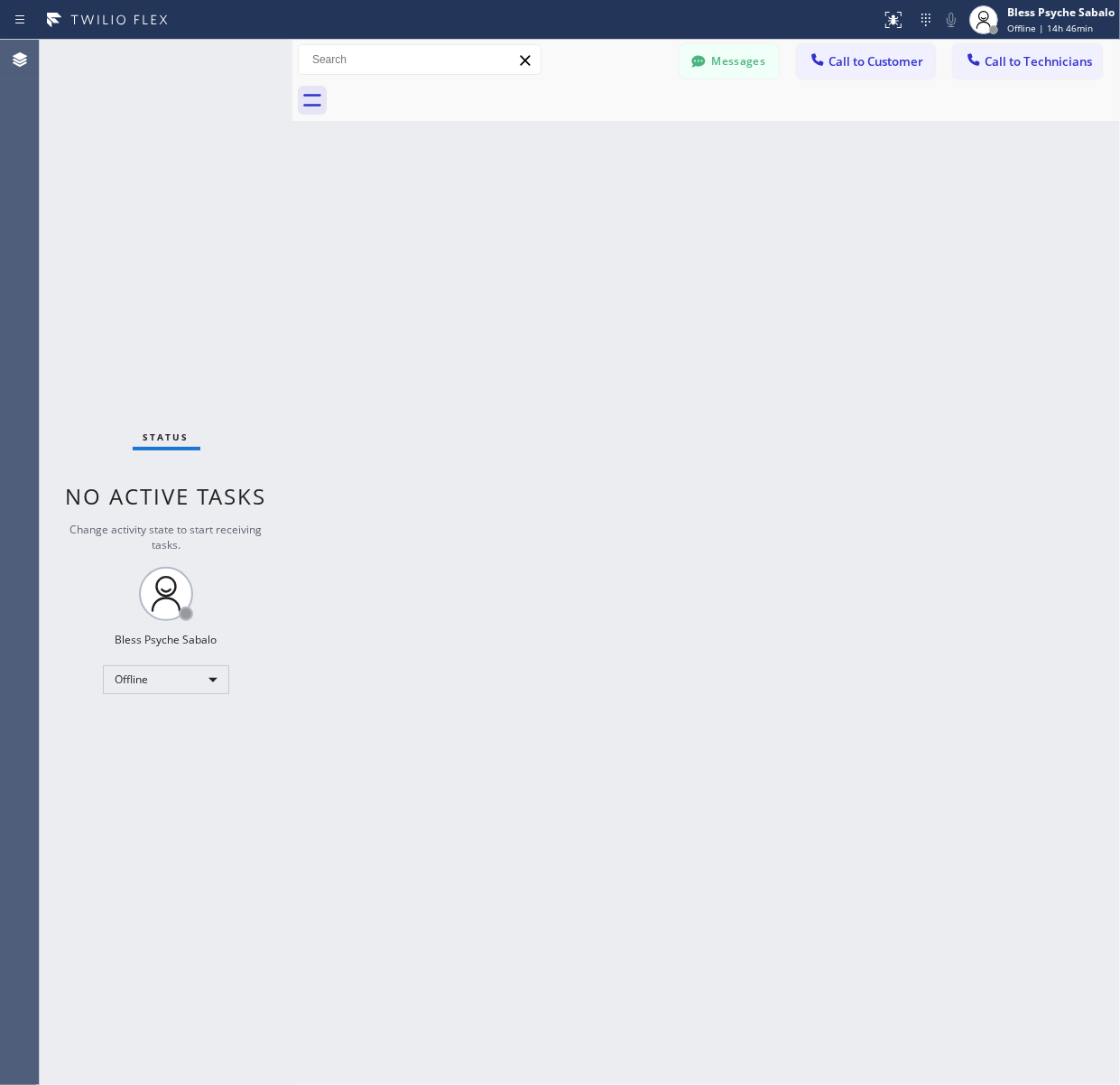 click on "Back to Dashboard Change Sender ID Customers Technicians MM [NAME] [LAST] [DATE] [TIME] [AM/PM] It's fine .. NP
We don't need it anymore JW [NAME] [DATE] [TIME] [AM/PM] Hi Josh-this is Red, one of the dispatch managers here at 5 Star Plumbing. I’m reaching out to follow up on the estimate provided by our technician, [NAME], during his visit on [DATE] regarding the (Installation of In-Home Water Filtration System). We just wanted to check in and see if you had any questions about the estimate or if there’s anything we can assist you with as you consider moving forward with the project. Feel free to reach out at your convenience—we’re here to help!
BS [NAME] [LAST] [DATE] [TIME] [AM/PM] LC [NAME] [LAST] [DATE] [TIME] [AM/PM] Tech advised me to just book an appointment and they'll gonna check the property together with you or either the real estate agent, to see if there's any back-up problem. DM [NAME] [LAST] [DATE] [TIME] [AM/PM] BD [NAME] [LAST] [DATE] [TIME] [AM/PM] No problem. IB [NAME] [LAST] [DATE] [TIME] [AM/PM] Sorry I missed your call. J CD JL SN TJ" at bounding box center [706, 562] 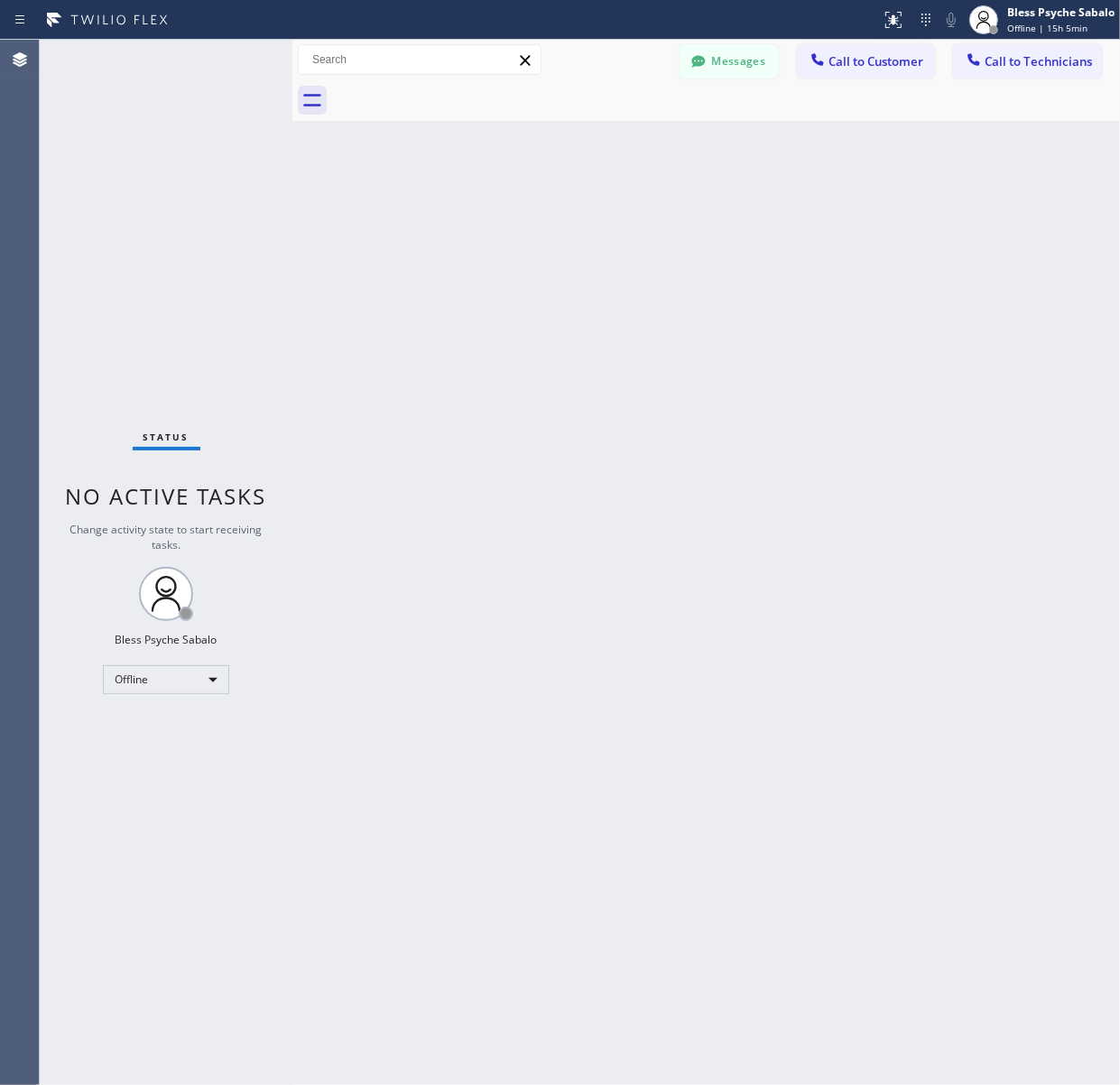 click on "Back to Dashboard Change Sender ID Customers Technicians MM [NAME] [LAST] [DATE] [TIME] [AM/PM] It's fine .. NP
We don't need it anymore JW [NAME] [DATE] [TIME] [AM/PM] Hi Josh-this is Red, one of the dispatch managers here at 5 Star Plumbing. I’m reaching out to follow up on the estimate provided by our technician, [NAME], during his visit on [DATE] regarding the (Installation of In-Home Water Filtration System). We just wanted to check in and see if you had any questions about the estimate or if there’s anything we can assist you with as you consider moving forward with the project. Feel free to reach out at your convenience—we’re here to help!
BS [NAME] [LAST] [DATE] [TIME] [AM/PM] LC [NAME] [LAST] [DATE] [TIME] [AM/PM] Tech advised me to just book an appointment and they'll gonna check the property together with you or either the real estate agent, to see if there's any back-up problem. DM [NAME] [LAST] [DATE] [TIME] [AM/PM] BD [NAME] [LAST] [DATE] [TIME] [AM/PM] No problem. IB [NAME] [LAST] [DATE] [TIME] [AM/PM] Sorry I missed your call. J CD JL SN TJ" at bounding box center (706, 562) 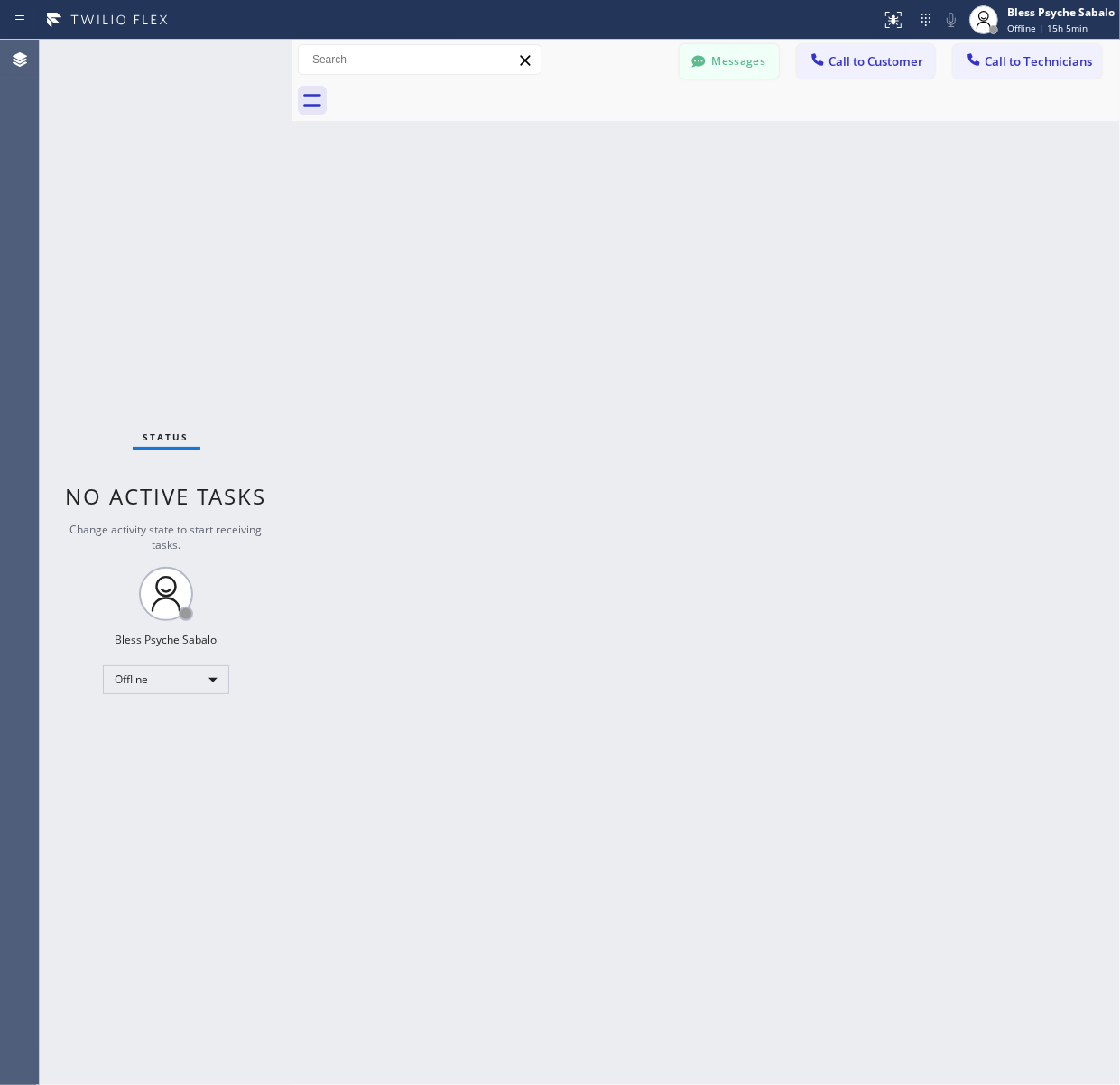 click on "Messages" at bounding box center [729, 61] 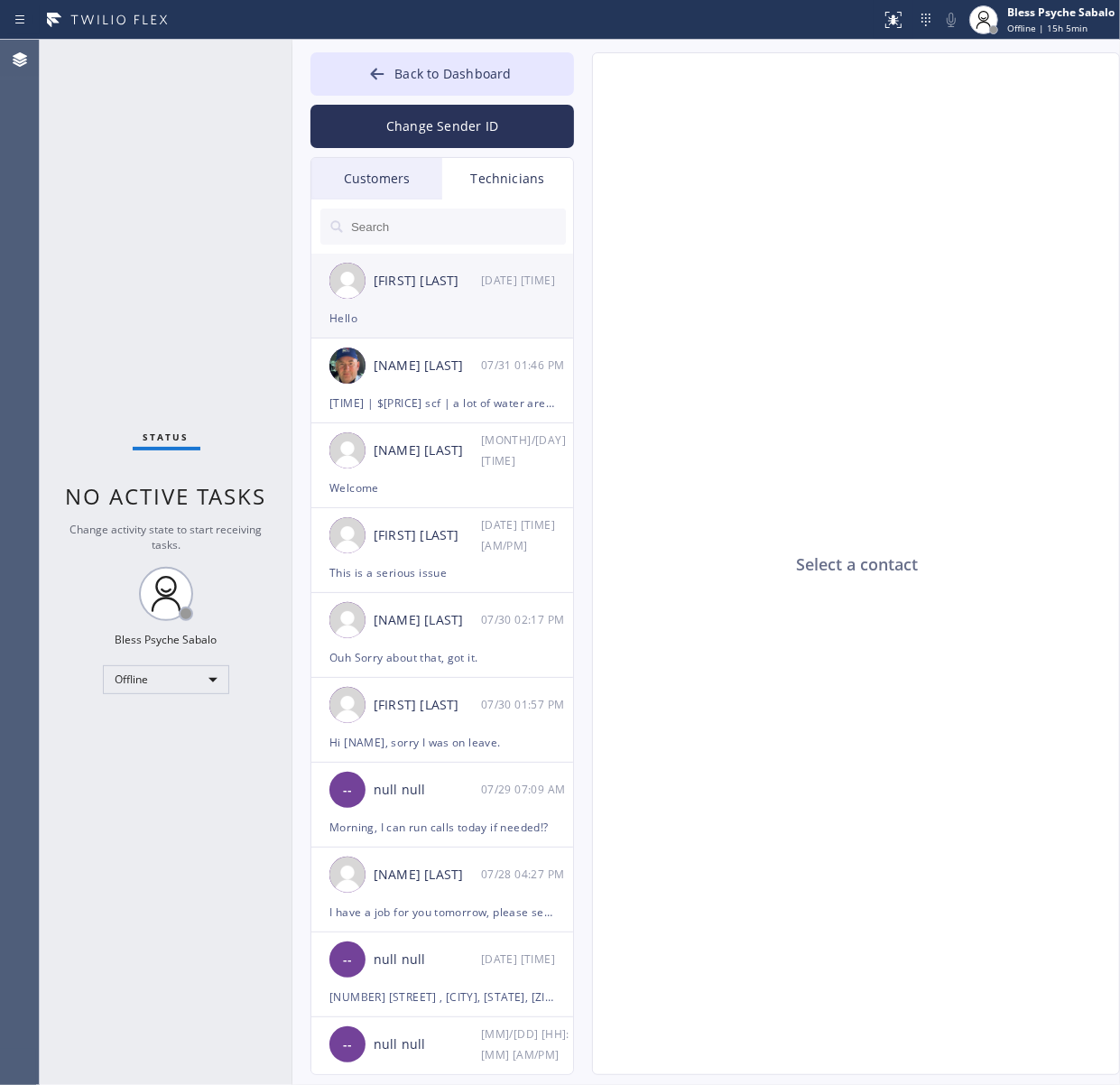 click on "[NAME] [LAST] [MM]/[DD] [HH]:[MM] [AM/PM]" at bounding box center [443, 281] 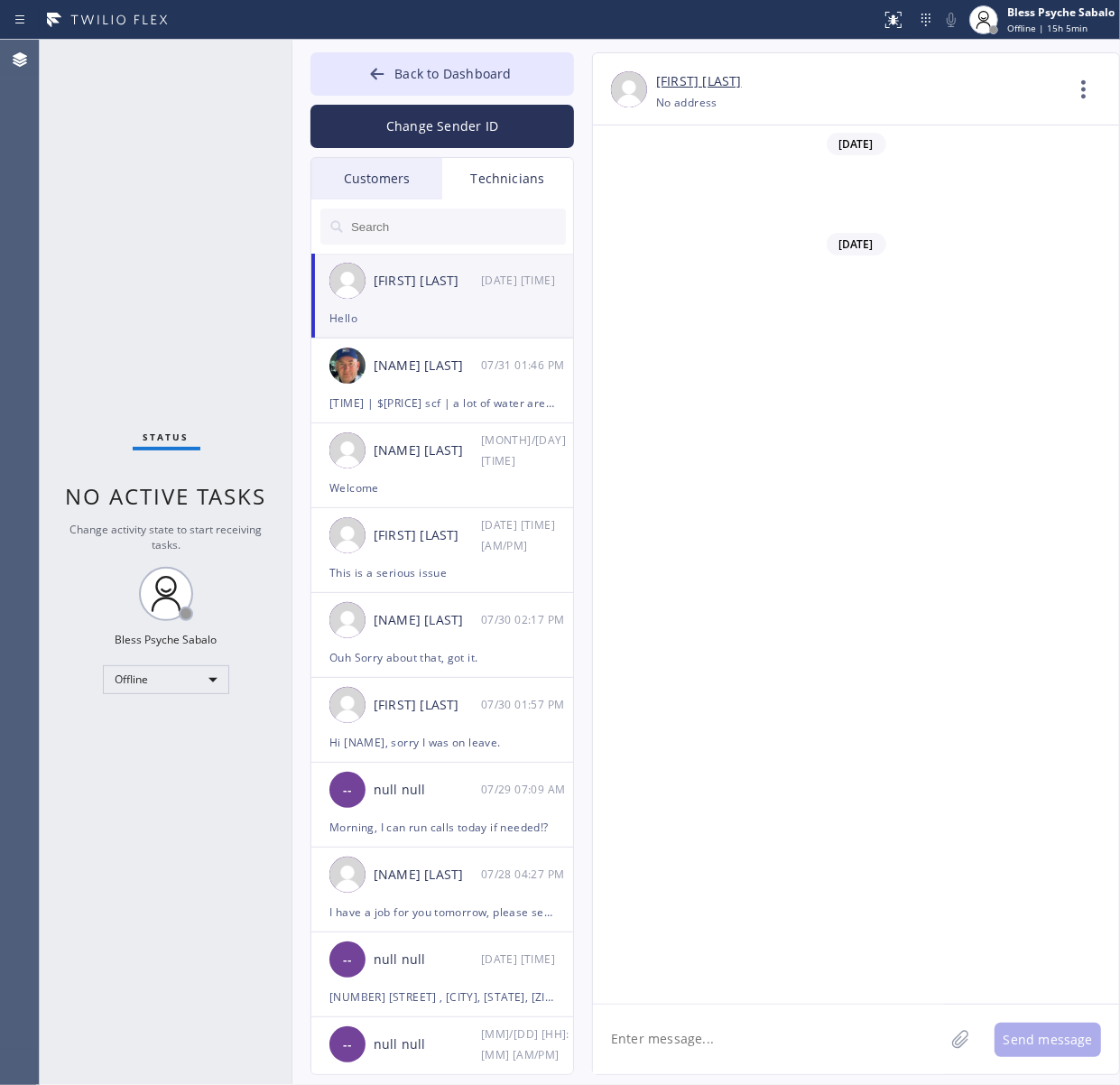 scroll, scrollTop: 6858, scrollLeft: 0, axis: vertical 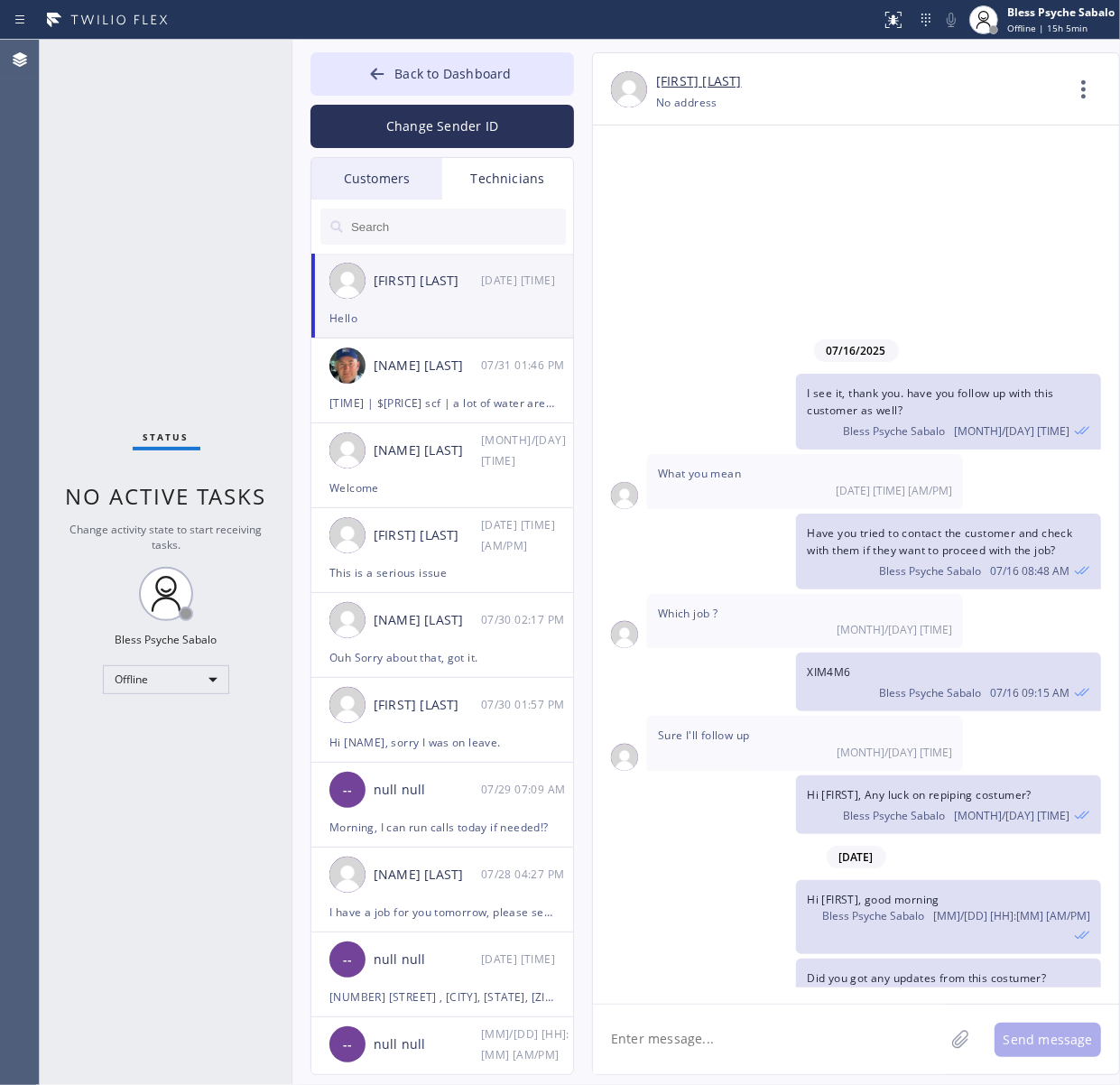 click on "Hello [MONTH]/[DAY] [TIME]" at bounding box center (805, 1261) 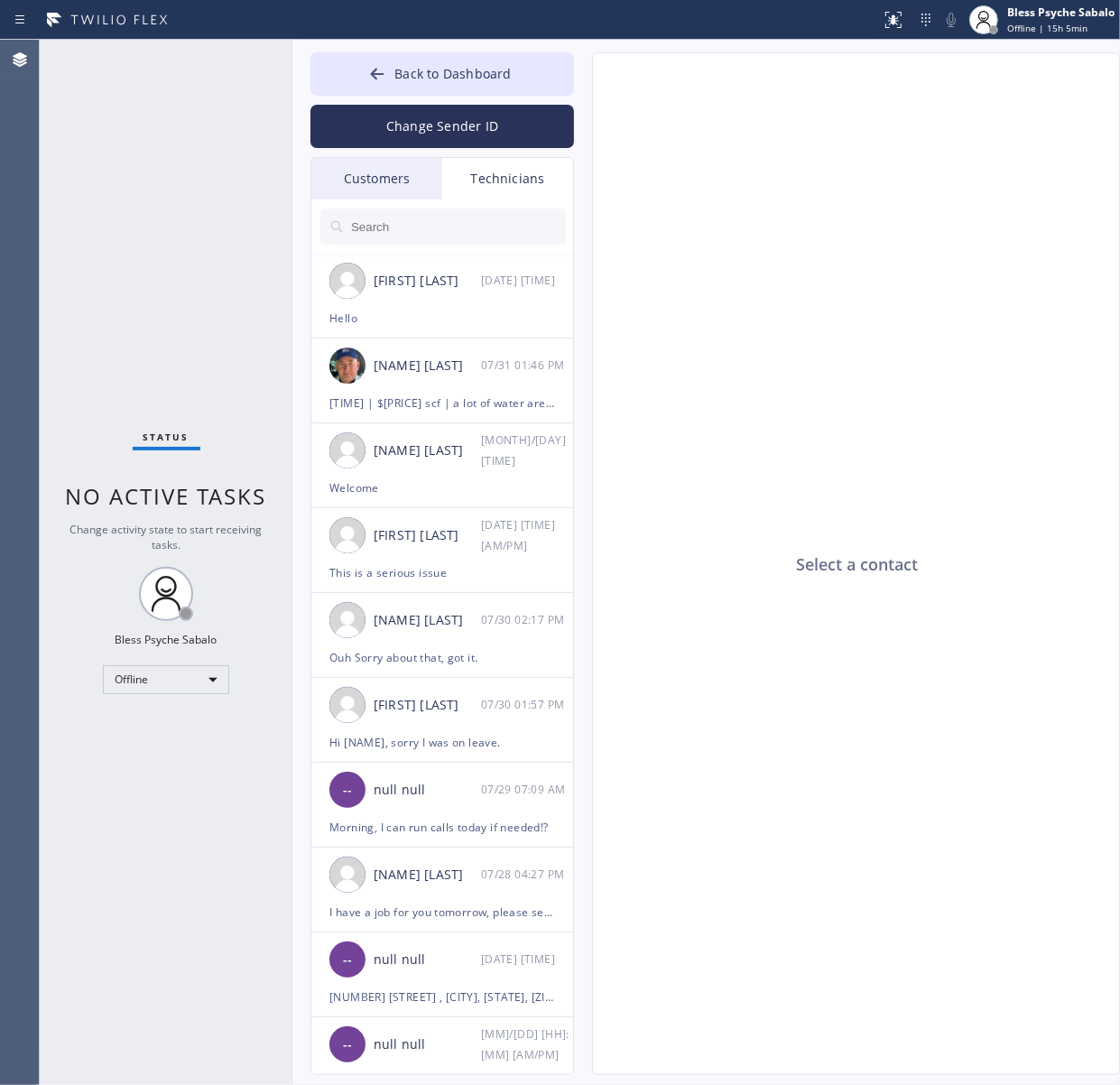 click on "Customers" at bounding box center [376, 179] 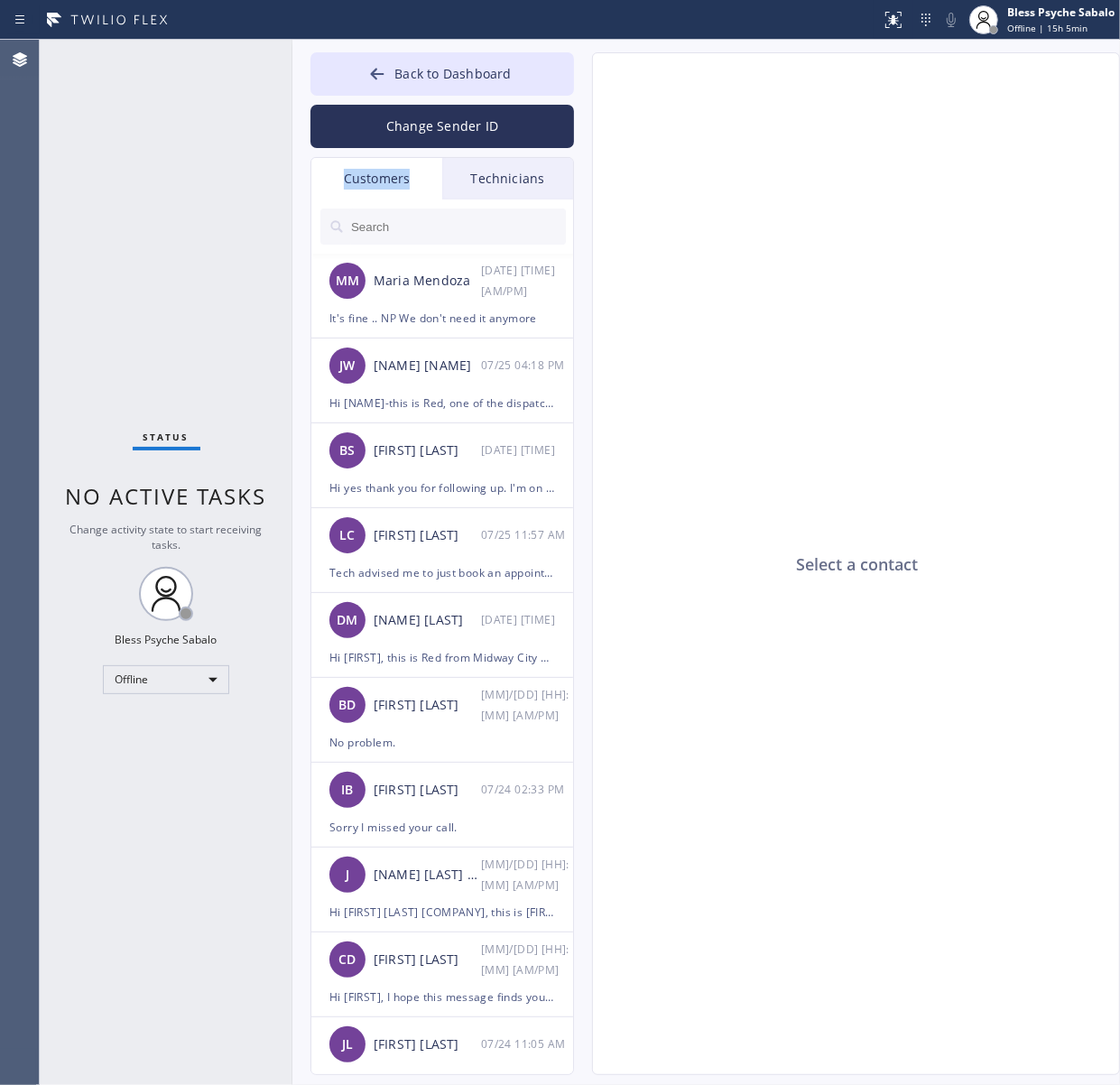 click on "Customers" at bounding box center (376, 179) 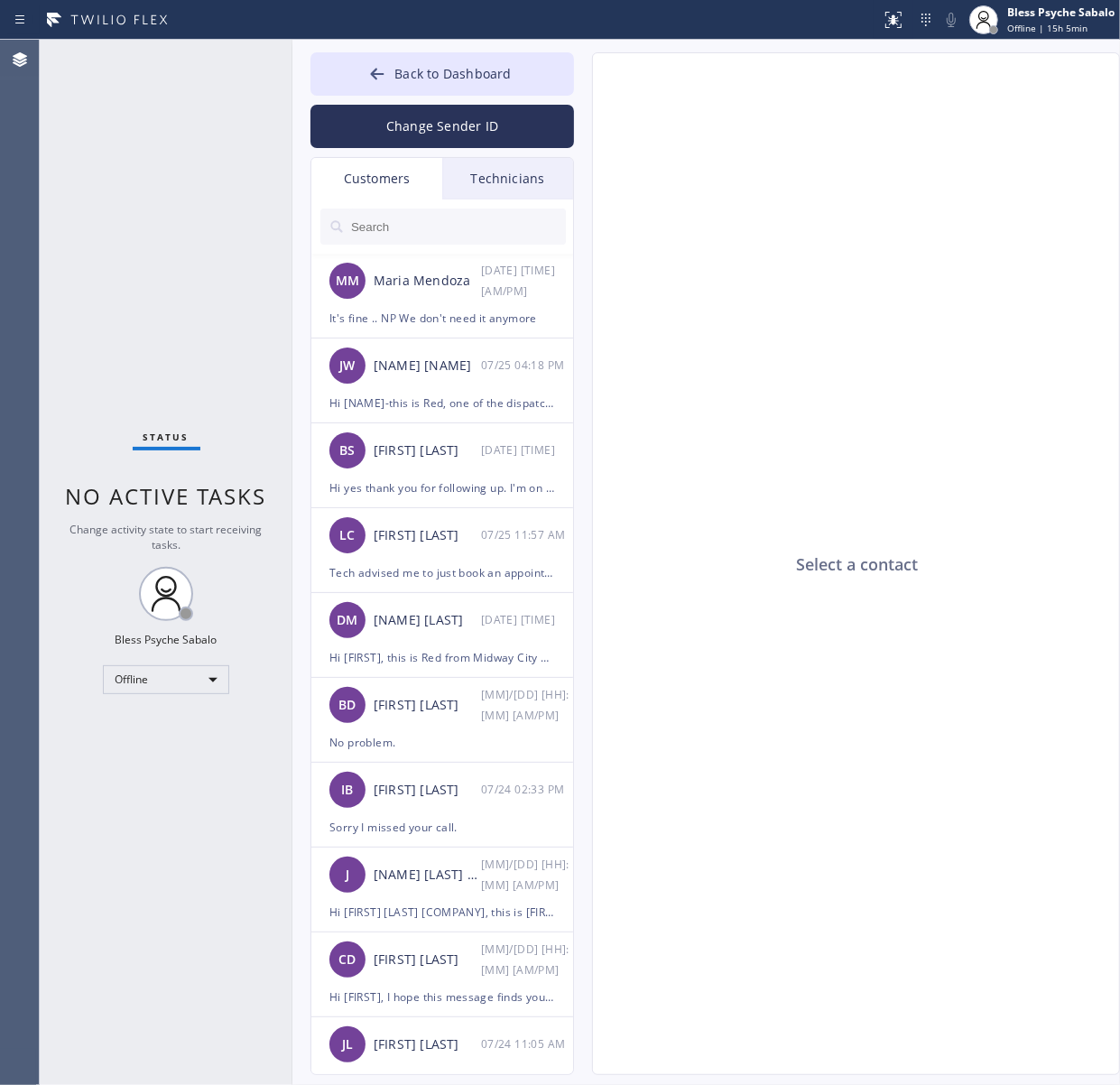 click on "Technicians" at bounding box center [507, 179] 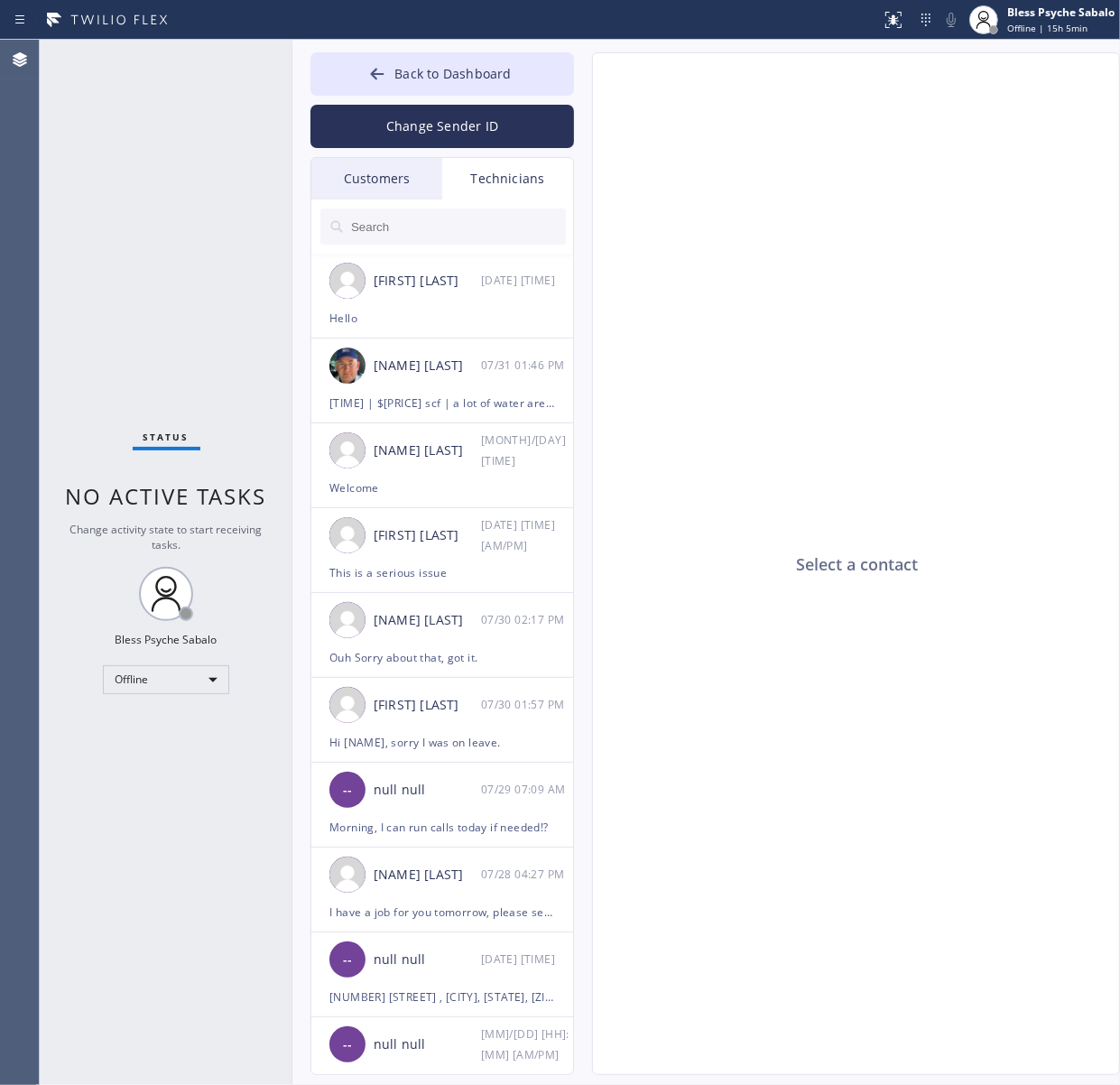 click on "Select a contact" 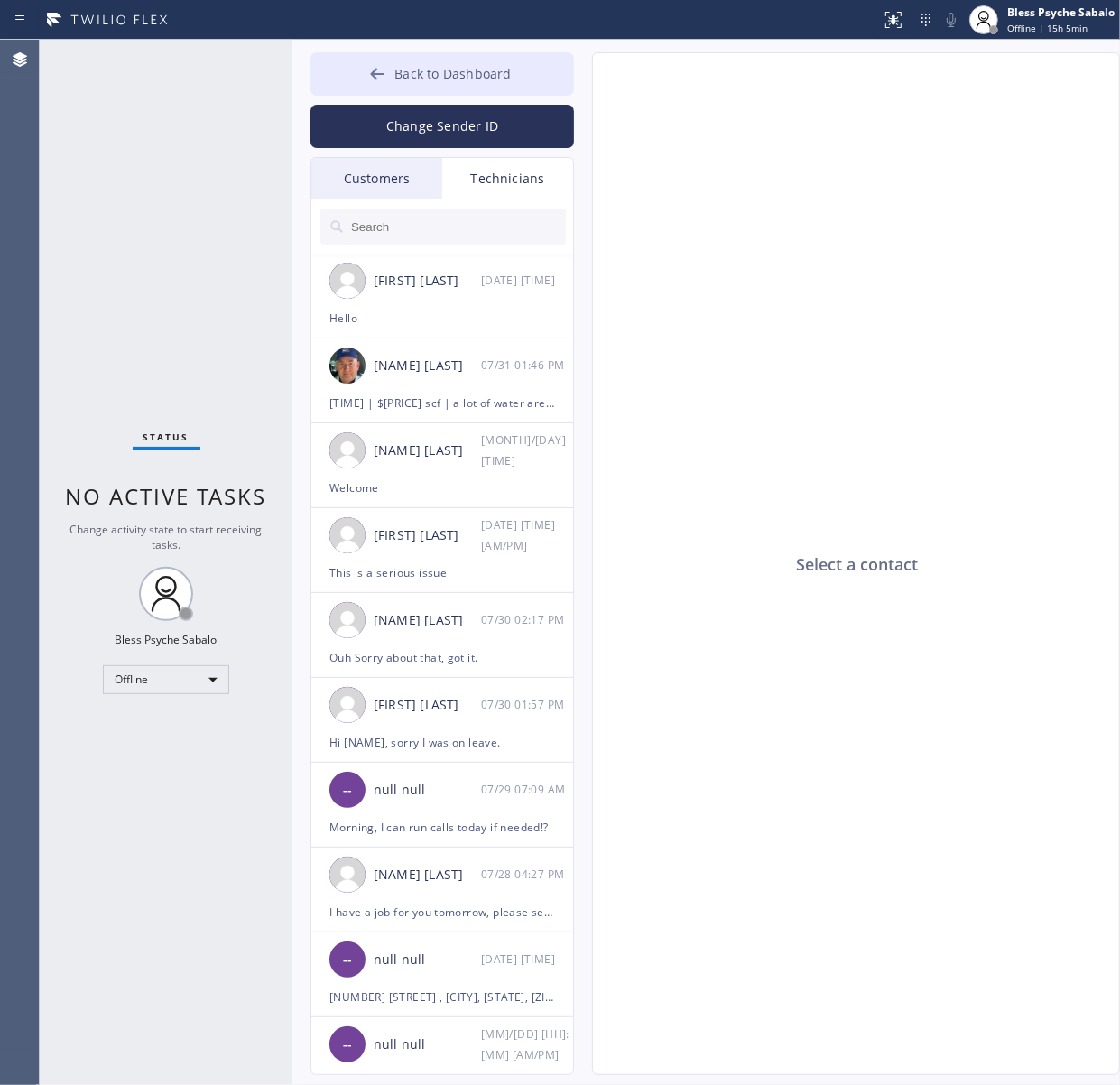 click on "Back to Dashboard" at bounding box center (442, 74) 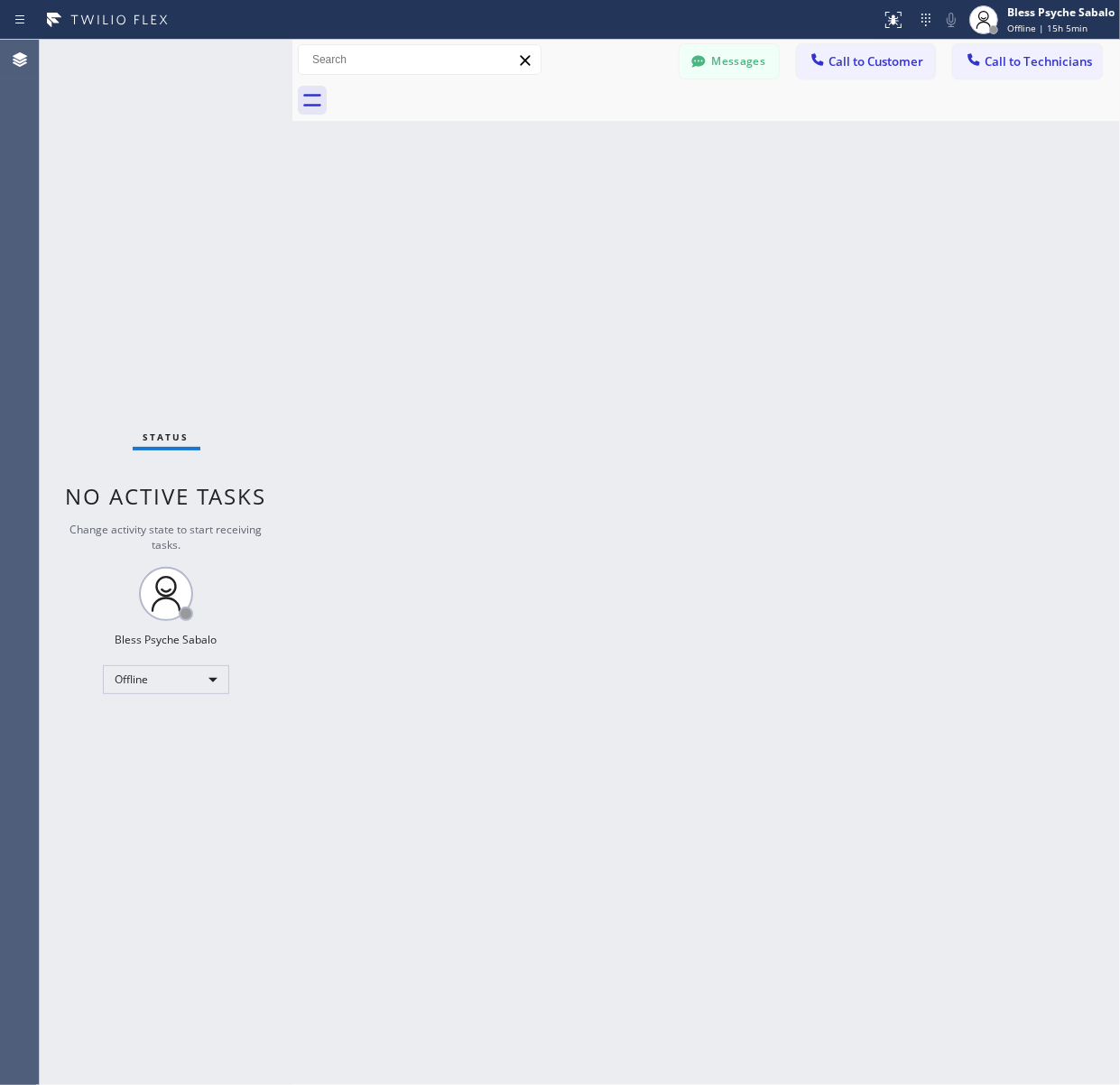 click on "Back to Dashboard Change Sender ID Customers Technicians MM [NAME] [LAST] [DATE] [TIME] [AM/PM] It's fine .. NP
We don't need it anymore JW [NAME] [DATE] [TIME] [AM/PM] Hi Josh-this is Red, one of the dispatch managers here at 5 Star Plumbing. I’m reaching out to follow up on the estimate provided by our technician, [NAME], during his visit on [DATE] regarding the (Installation of In-Home Water Filtration System). We just wanted to check in and see if you had any questions about the estimate or if there’s anything we can assist you with as you consider moving forward with the project. Feel free to reach out at your convenience—we’re here to help!
BS [NAME] [LAST] [DATE] [TIME] [AM/PM] LC [NAME] [LAST] [DATE] [TIME] [AM/PM] Tech advised me to just book an appointment and they'll gonna check the property together with you or either the real estate agent, to see if there's any back-up problem. DM [NAME] [LAST] [DATE] [TIME] [AM/PM] BD [NAME] [LAST] [DATE] [TIME] [AM/PM] No problem. IB [NAME] [LAST] [DATE] [TIME] [AM/PM] Sorry I missed your call. J CD JL SN TJ" at bounding box center [706, 562] 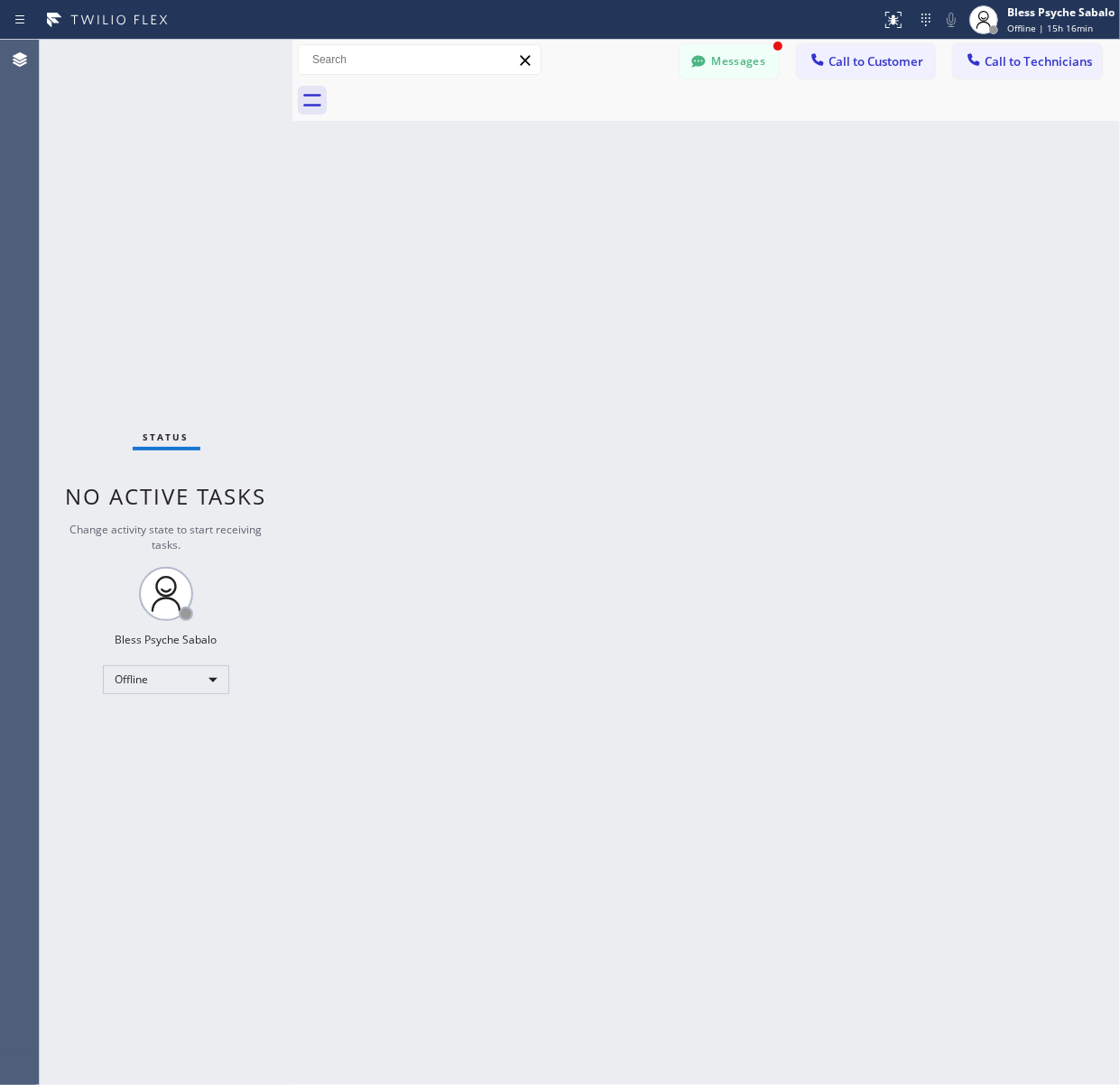 drag, startPoint x: 588, startPoint y: 170, endPoint x: 618, endPoint y: 134, distance: 46.8615 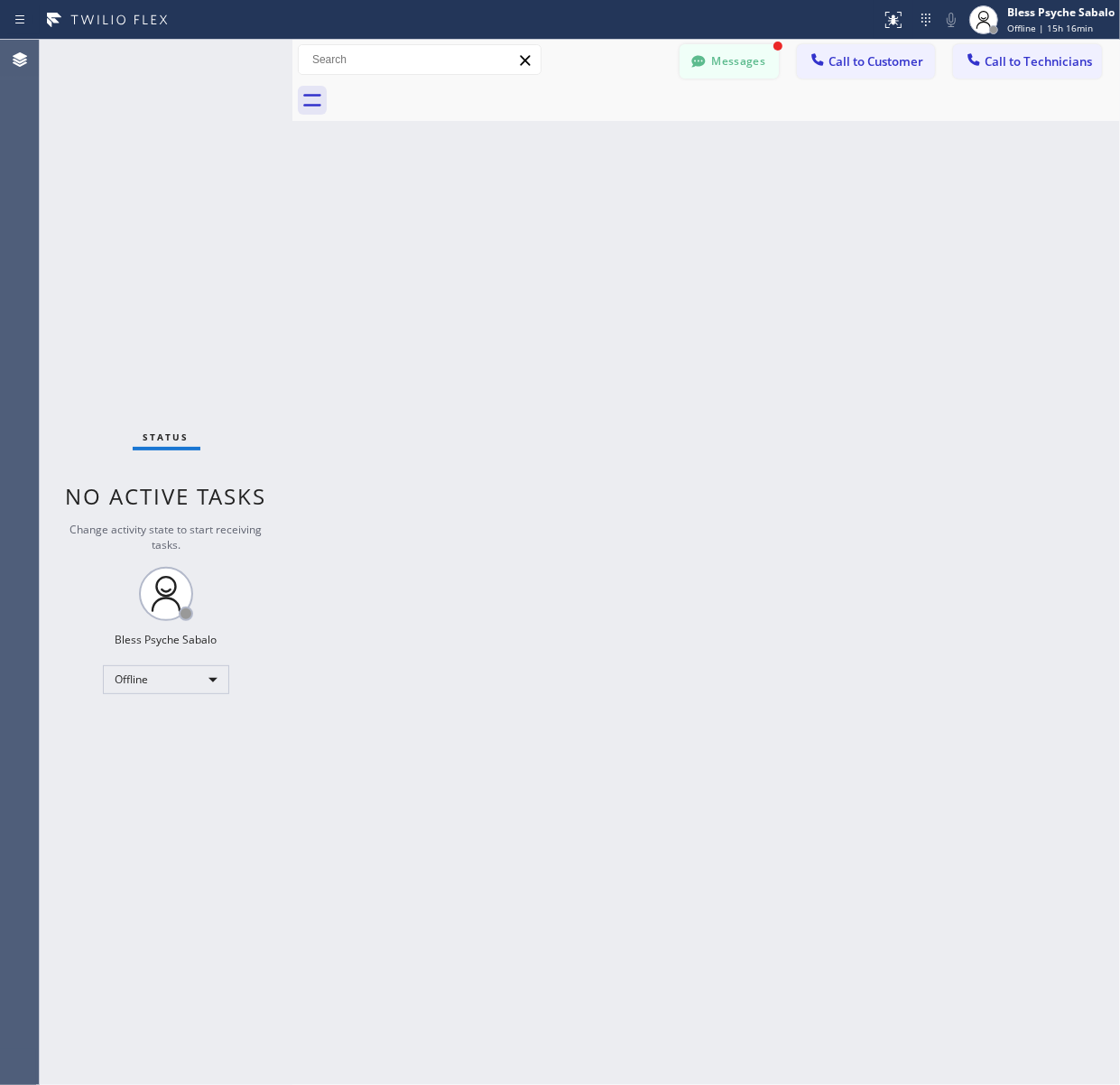 click at bounding box center (699, 63) 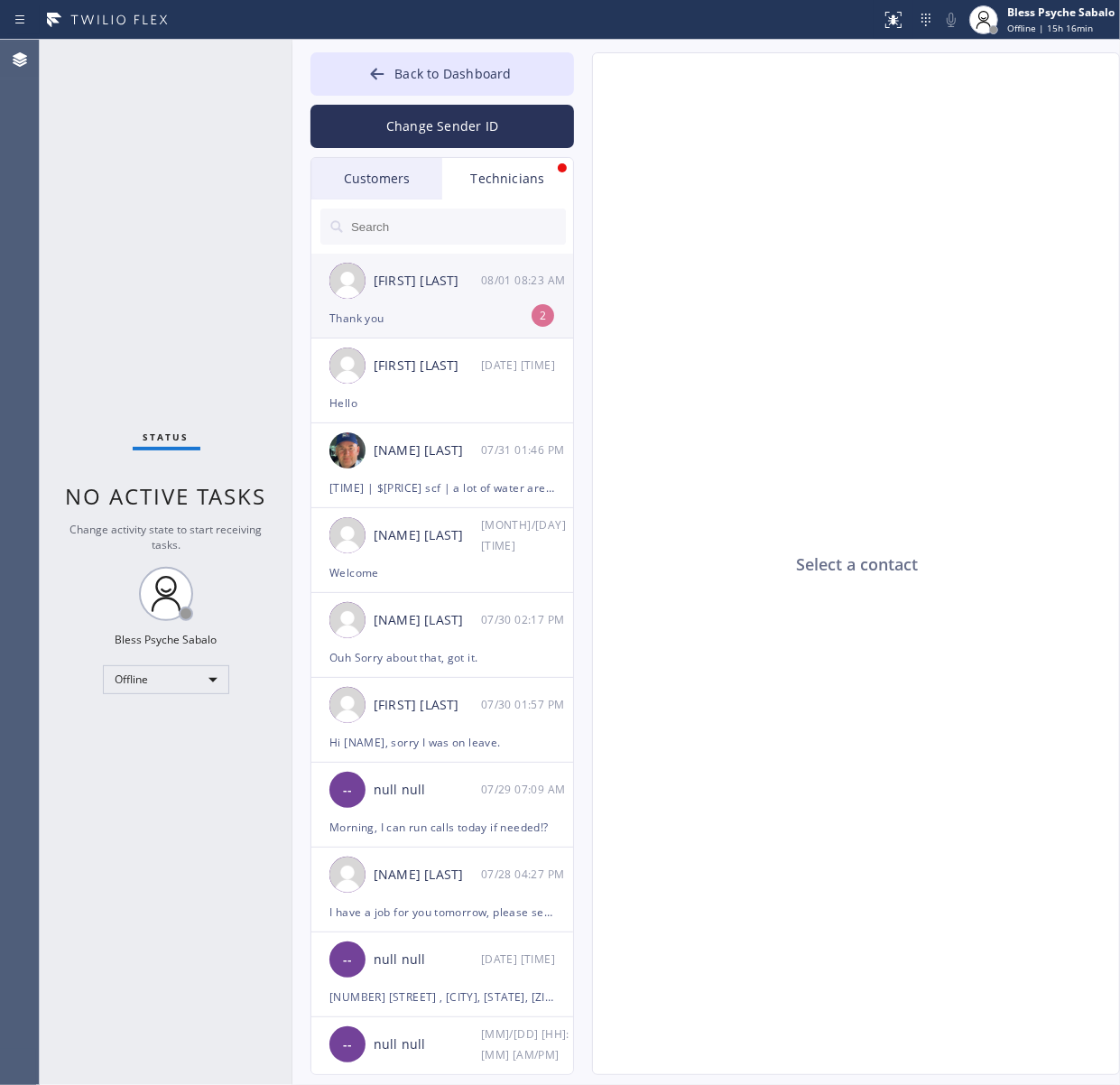 click on "[NAME] [LAST] [DATE] [TIME] [AM/PM]" at bounding box center [443, 281] 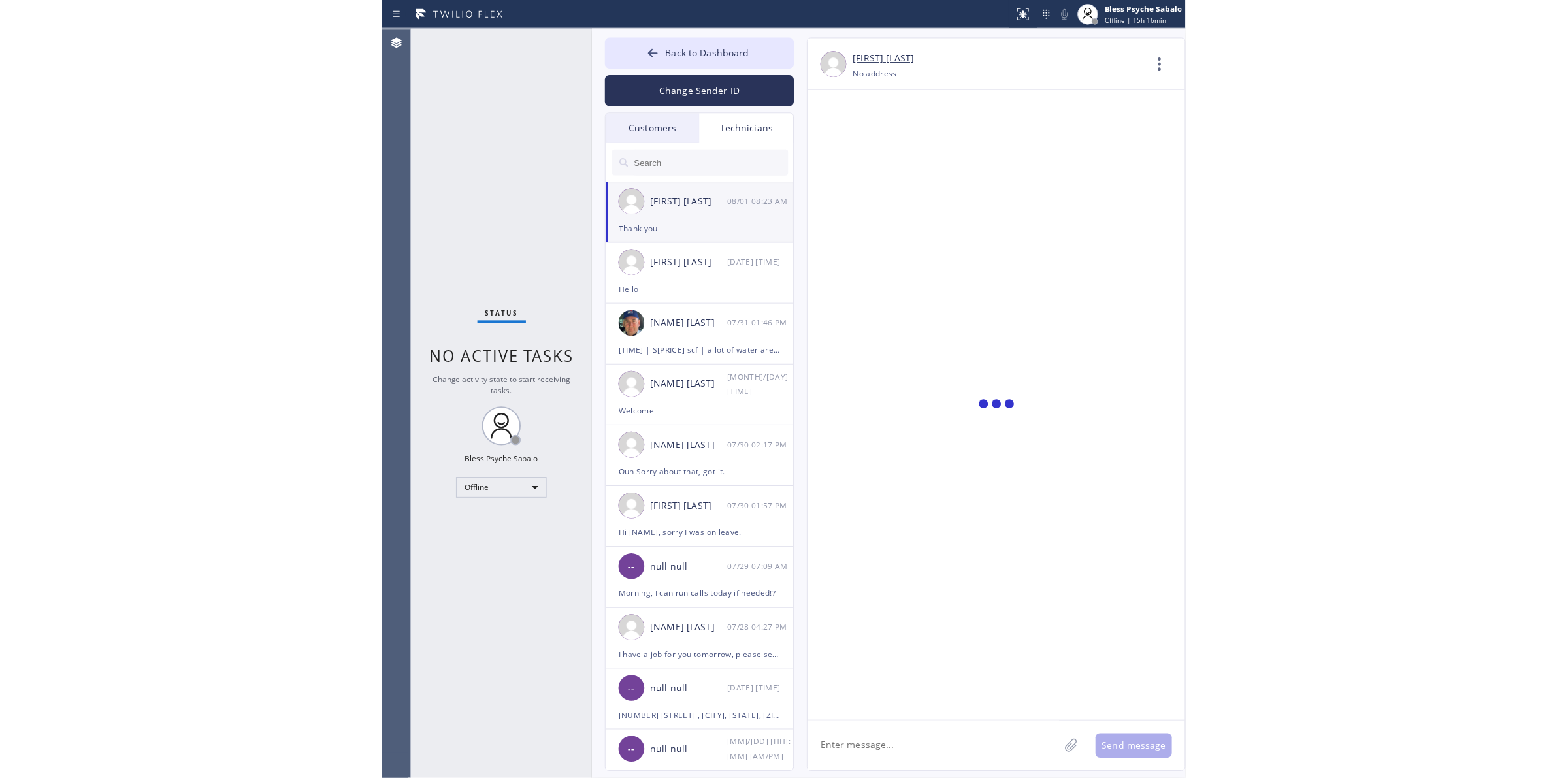 scroll, scrollTop: 4802, scrollLeft: 0, axis: vertical 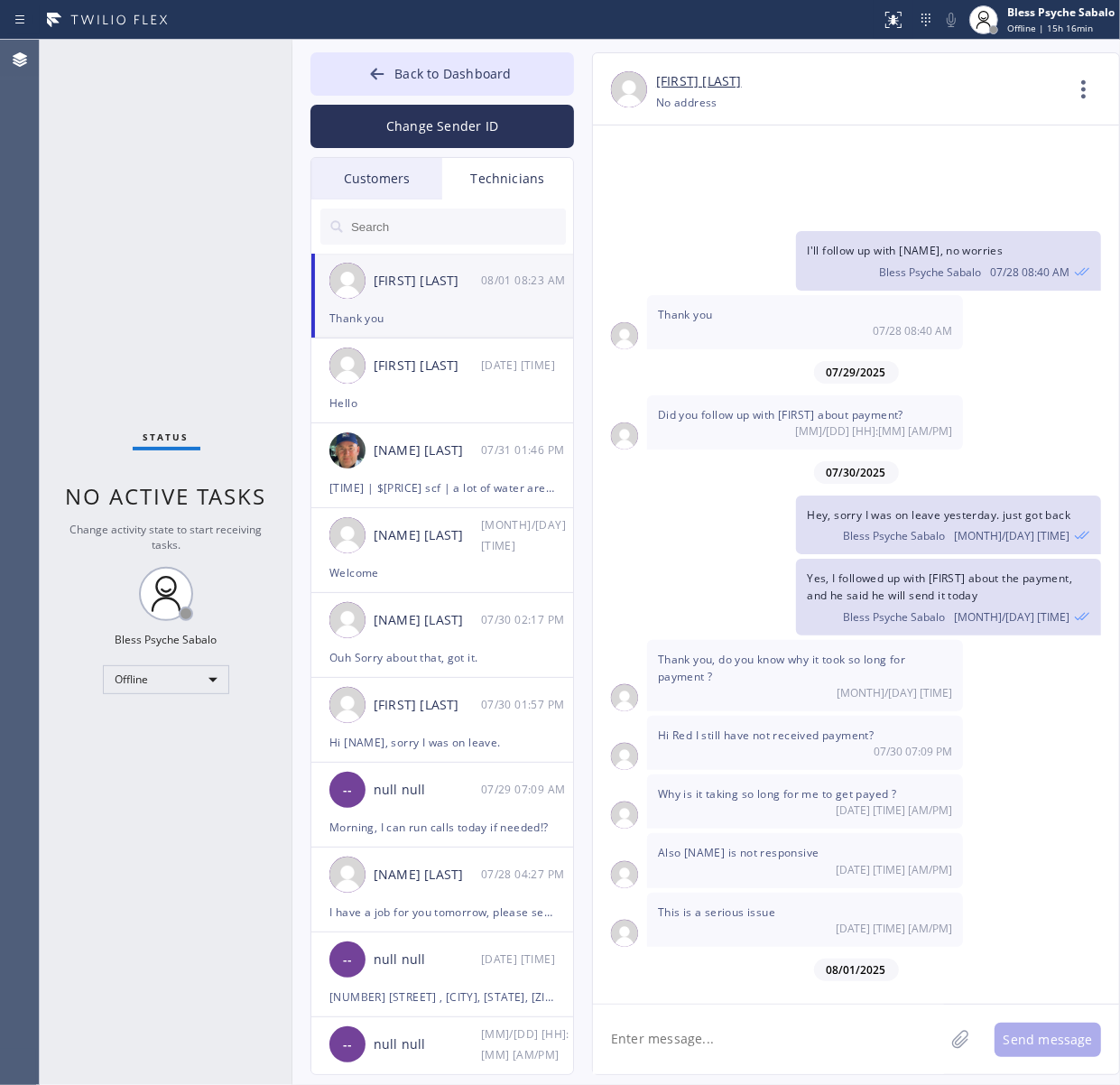 click on "Good morning red. Do
You know if John will deposit funds? It's been about a month without receiving paymen." at bounding box center [794, 1029] 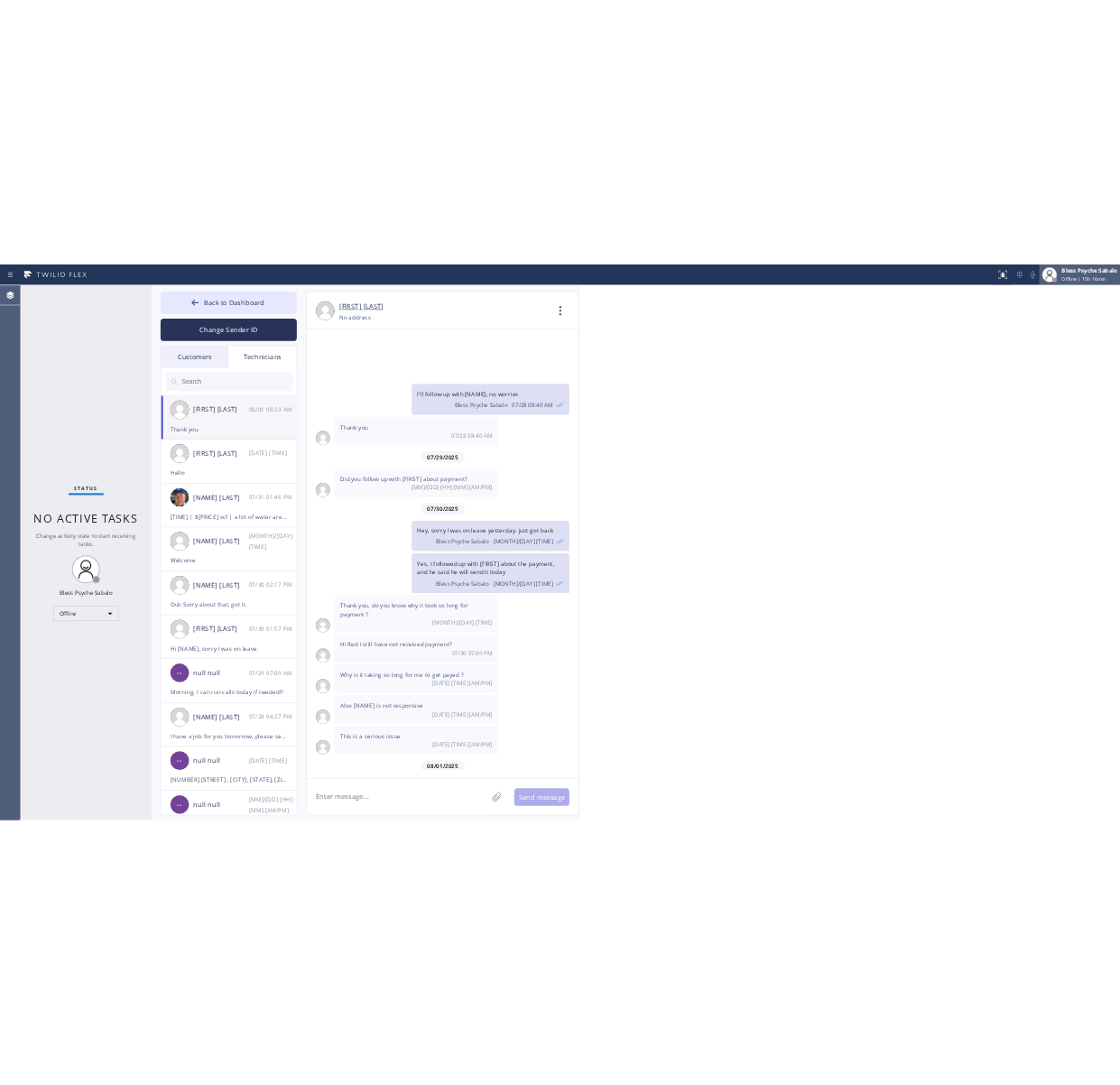 scroll, scrollTop: 5328, scrollLeft: 0, axis: vertical 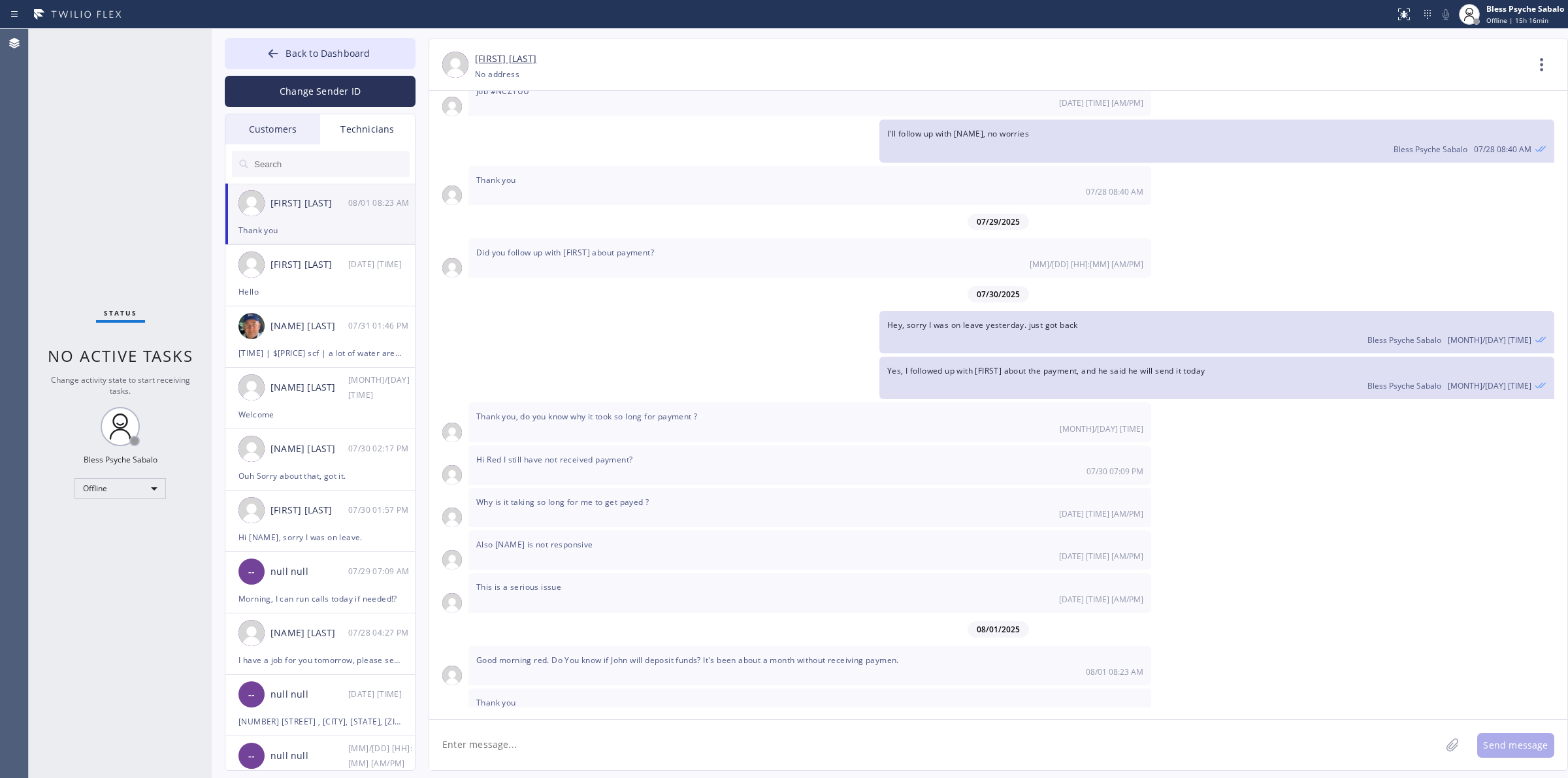 click on "Why is it taking so long for me to get payed ? [DATE] [TIME] [AM/PM]" at bounding box center [809, 508] 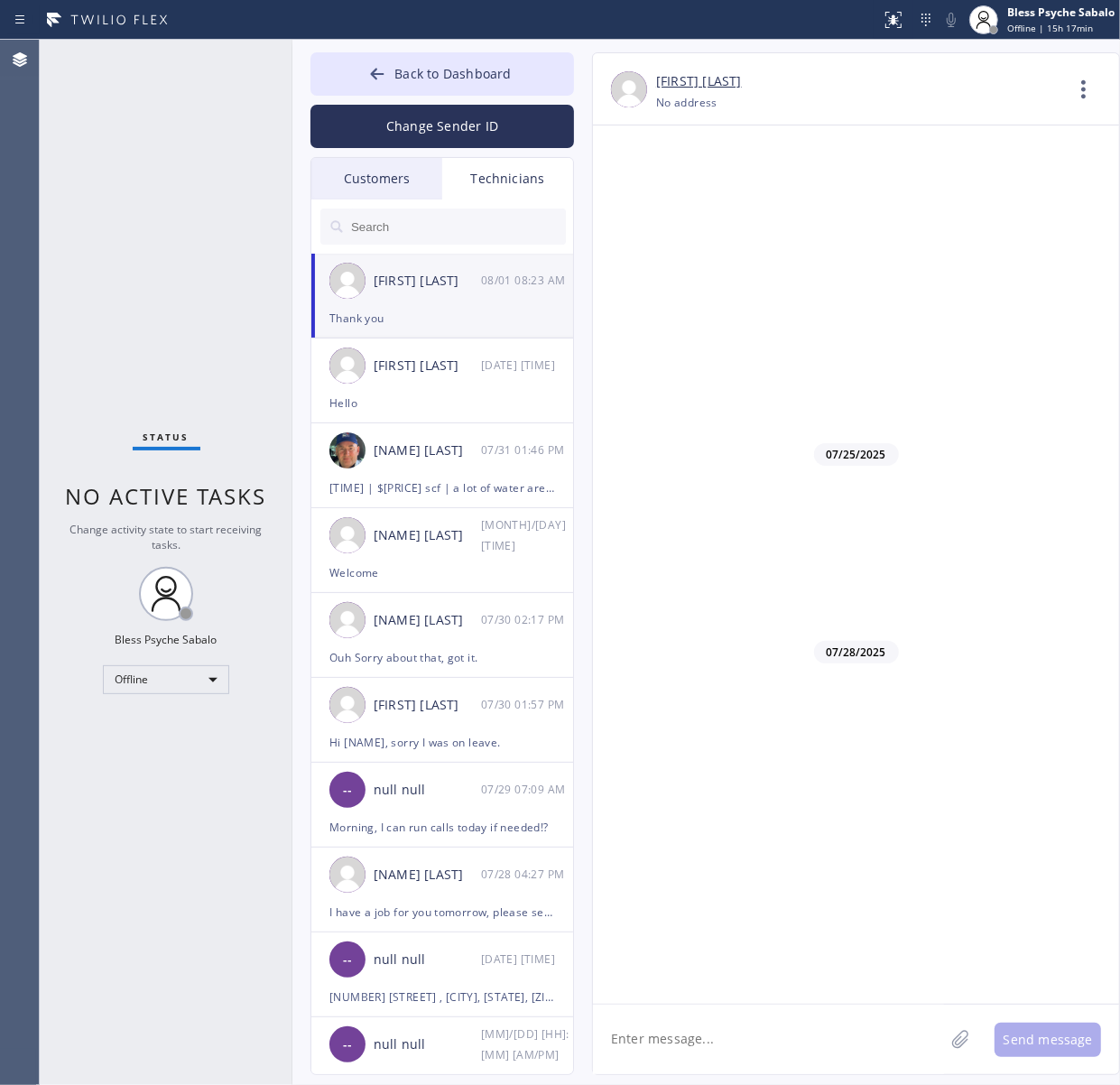 scroll, scrollTop: 6635, scrollLeft: 0, axis: vertical 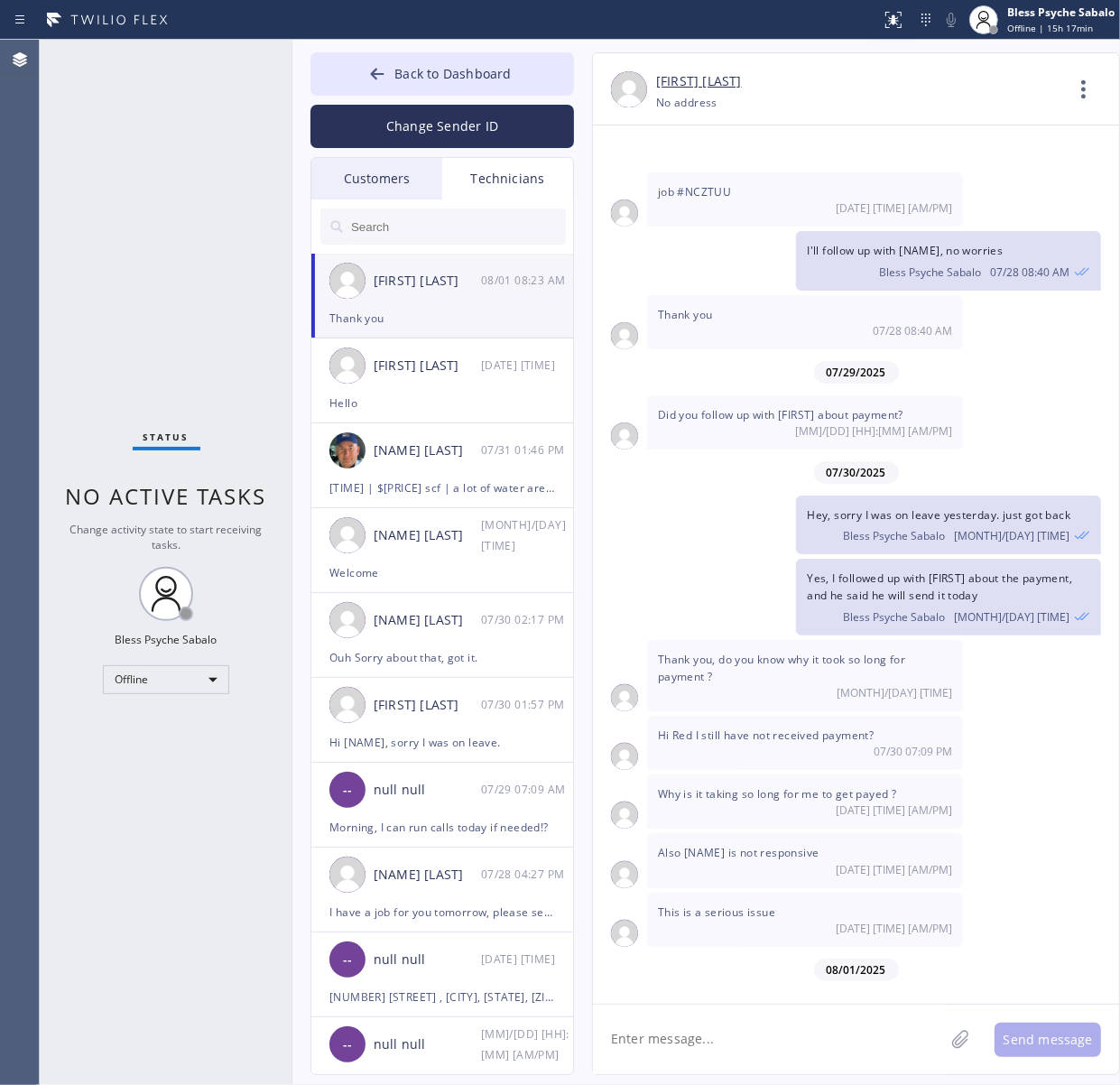 click on "Good morning [NAME]. Do
You know if [NAME] will deposit funds? It's been about a month without receiving paymen. [MM]/[DD] [HH]:[MM] [AM/PM]" at bounding box center (856, 1037) 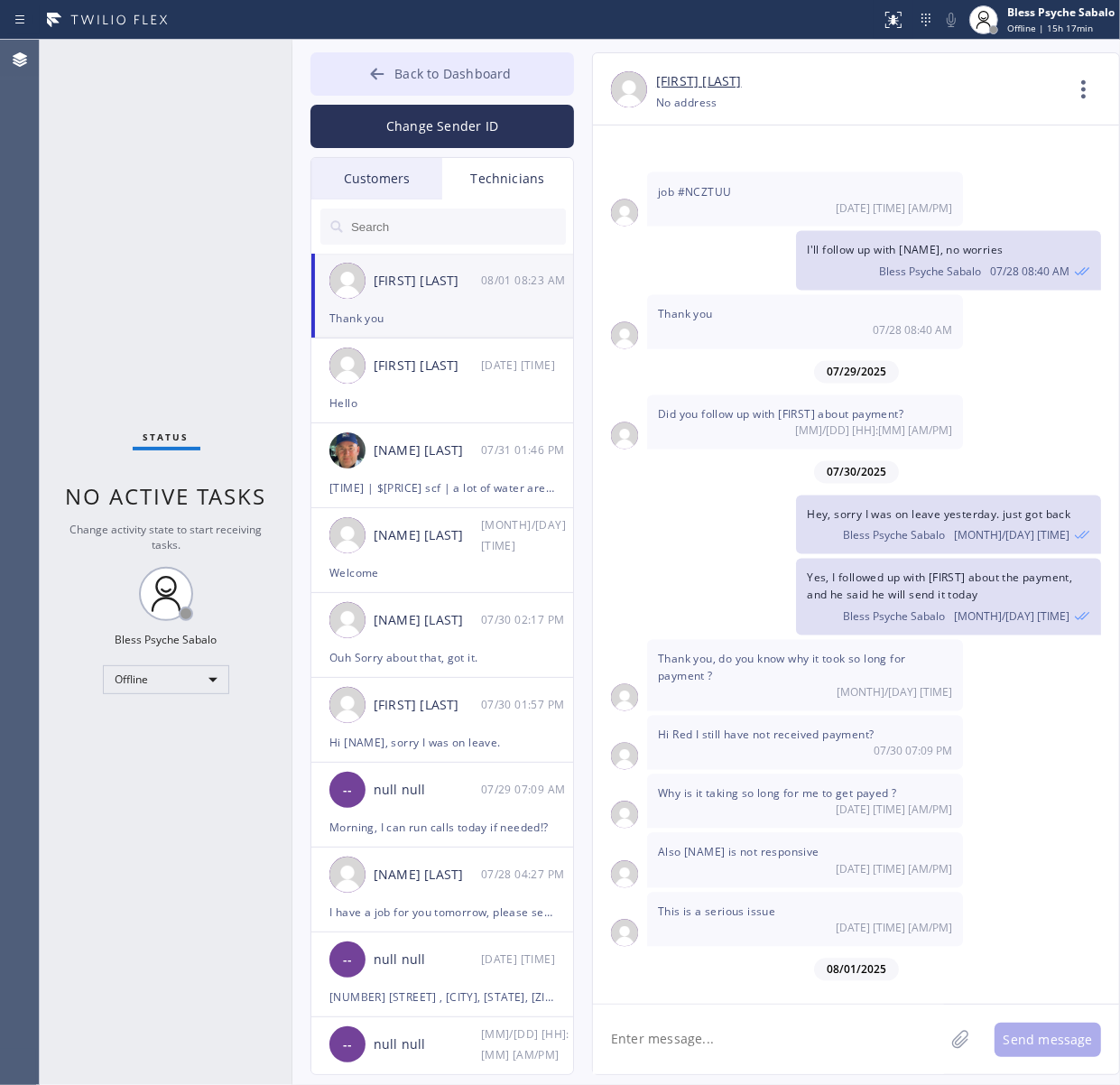 click on "Back to Dashboard Change Sender ID Customers Technicians MM [NAME] [LAST] [DATE] [TIME] [AM/PM] It's fine .. NP
We don't need it anymore JW [NAME] [DATE] [TIME] [AM/PM] Hi Josh-this is Red, one of the dispatch managers here at 5 Star Plumbing. I’m reaching out to follow up on the estimate provided by our technician, [NAME], during his visit on [DATE] regarding the (Installation of In-Home Water Filtration System). We just wanted to check in and see if you had any questions about the estimate or if there’s anything we can assist you with as you consider moving forward with the project. Feel free to reach out at your convenience—we’re here to help!
BS [NAME] [LAST] [DATE] [TIME] [AM/PM] LC [NAME] [LAST] [DATE] [TIME] [AM/PM] Tech advised me to just book an appointment and they'll gonna check the property together with you or either the real estate agent, to see if there's any back-up problem. DM [NAME] [LAST] [DATE] [TIME] [AM/PM] BD [NAME] [LAST] [DATE] [TIME] [AM/PM] No problem. IB [NAME] [LAST] [DATE] [TIME] [AM/PM] Sorry I missed your call. J CD JL SN TJ" at bounding box center [706, 562] 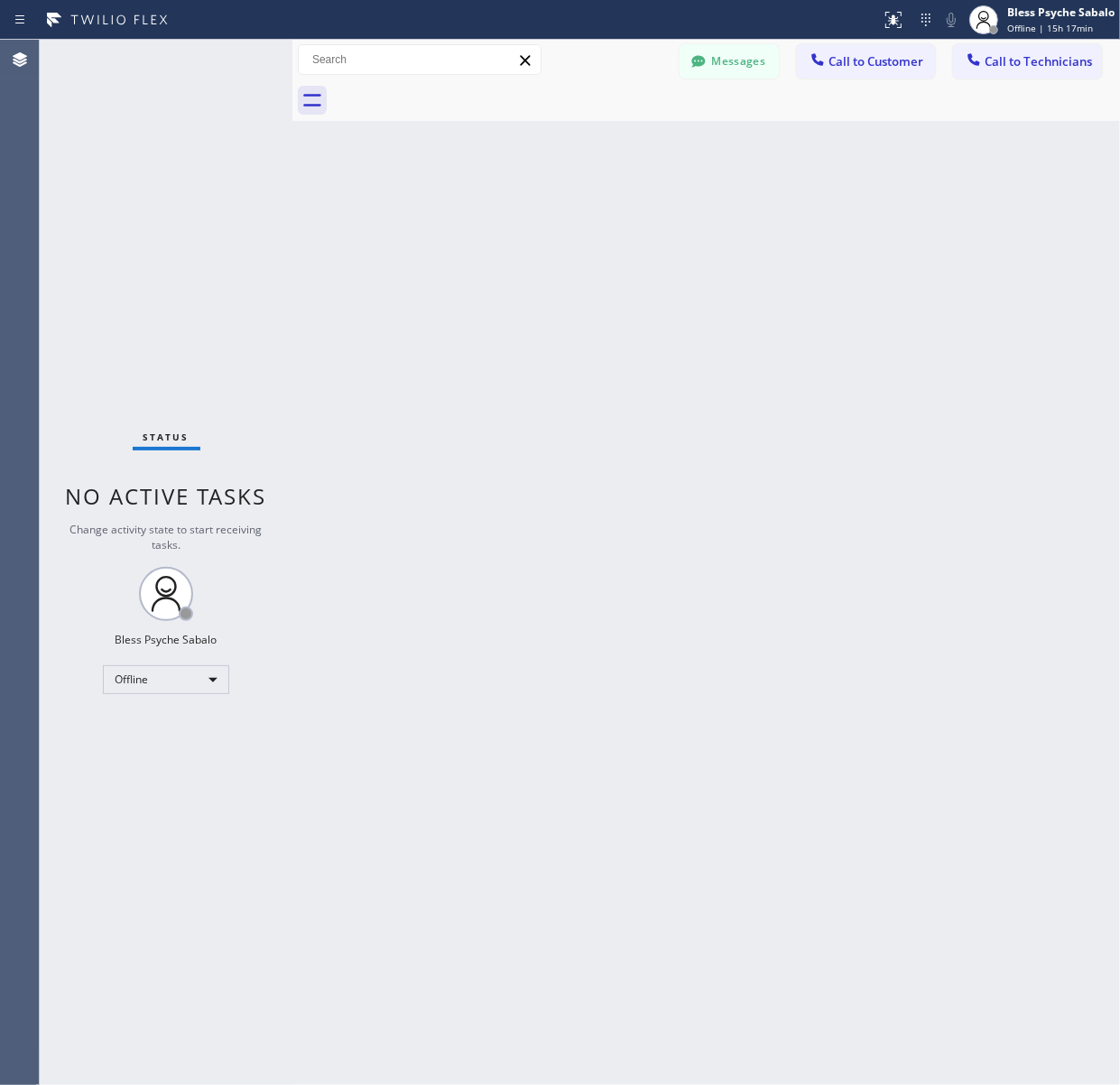 click on "Back to Dashboard Change Sender ID Customers Technicians MM [NAME] [LAST] [DATE] [TIME] [AM/PM] It's fine .. NP
We don't need it anymore JW [NAME] [DATE] [TIME] [AM/PM] Hi Josh-this is Red, one of the dispatch managers here at 5 Star Plumbing. I’m reaching out to follow up on the estimate provided by our technician, [NAME], during his visit on [DATE] regarding the (Installation of In-Home Water Filtration System). We just wanted to check in and see if you had any questions about the estimate or if there’s anything we can assist you with as you consider moving forward with the project. Feel free to reach out at your convenience—we’re here to help!
BS [NAME] [LAST] [DATE] [TIME] [AM/PM] LC [NAME] [LAST] [DATE] [TIME] [AM/PM] Tech advised me to just book an appointment and they'll gonna check the property together with you or either the real estate agent, to see if there's any back-up problem. DM [NAME] [LAST] [DATE] [TIME] [AM/PM] BD [NAME] [LAST] [DATE] [TIME] [AM/PM] No problem. IB [NAME] [LAST] [DATE] [TIME] [AM/PM] Sorry I missed your call. J CD JL SN TJ" at bounding box center [706, 562] 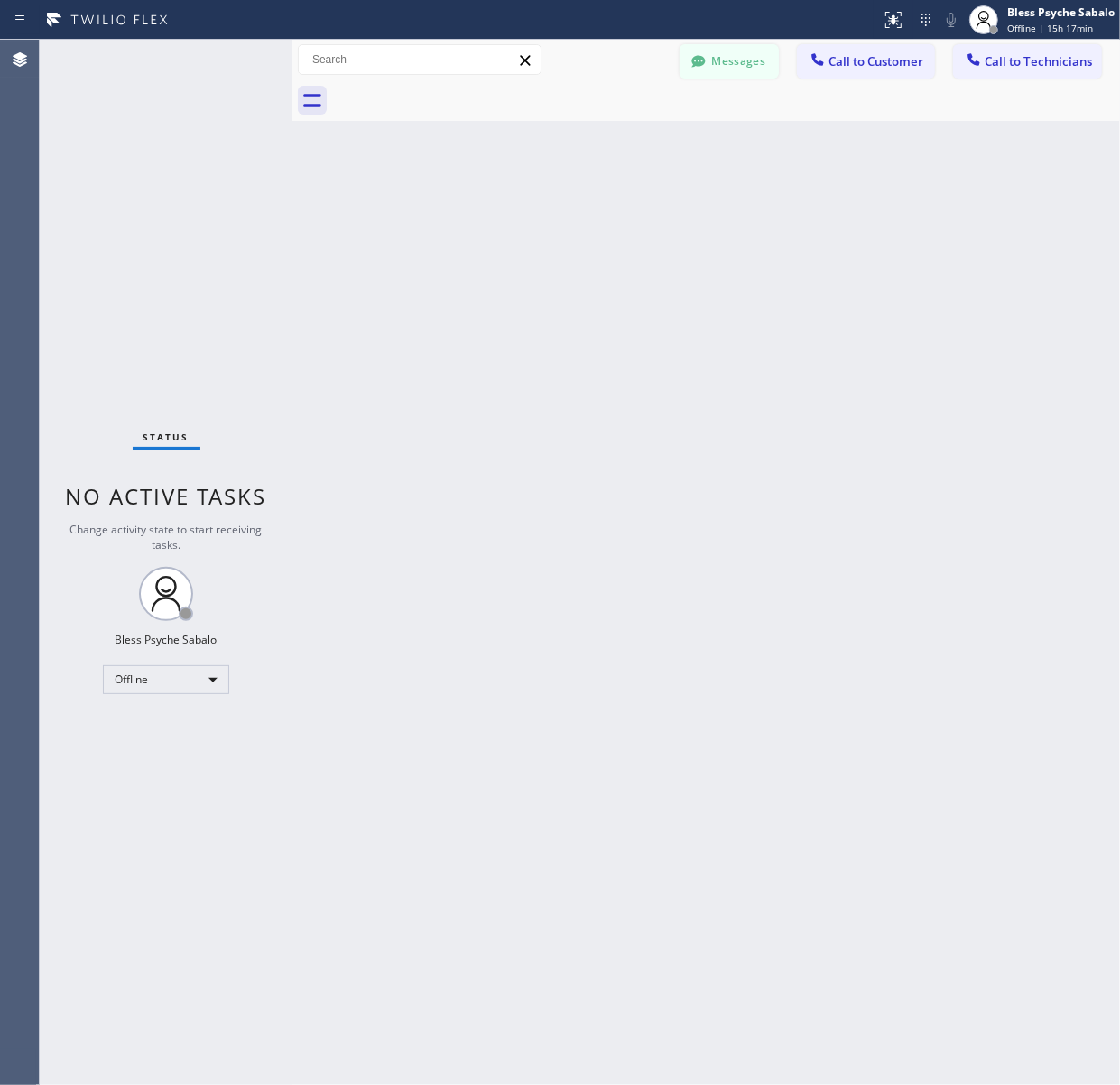 click on "Messages" at bounding box center (729, 61) 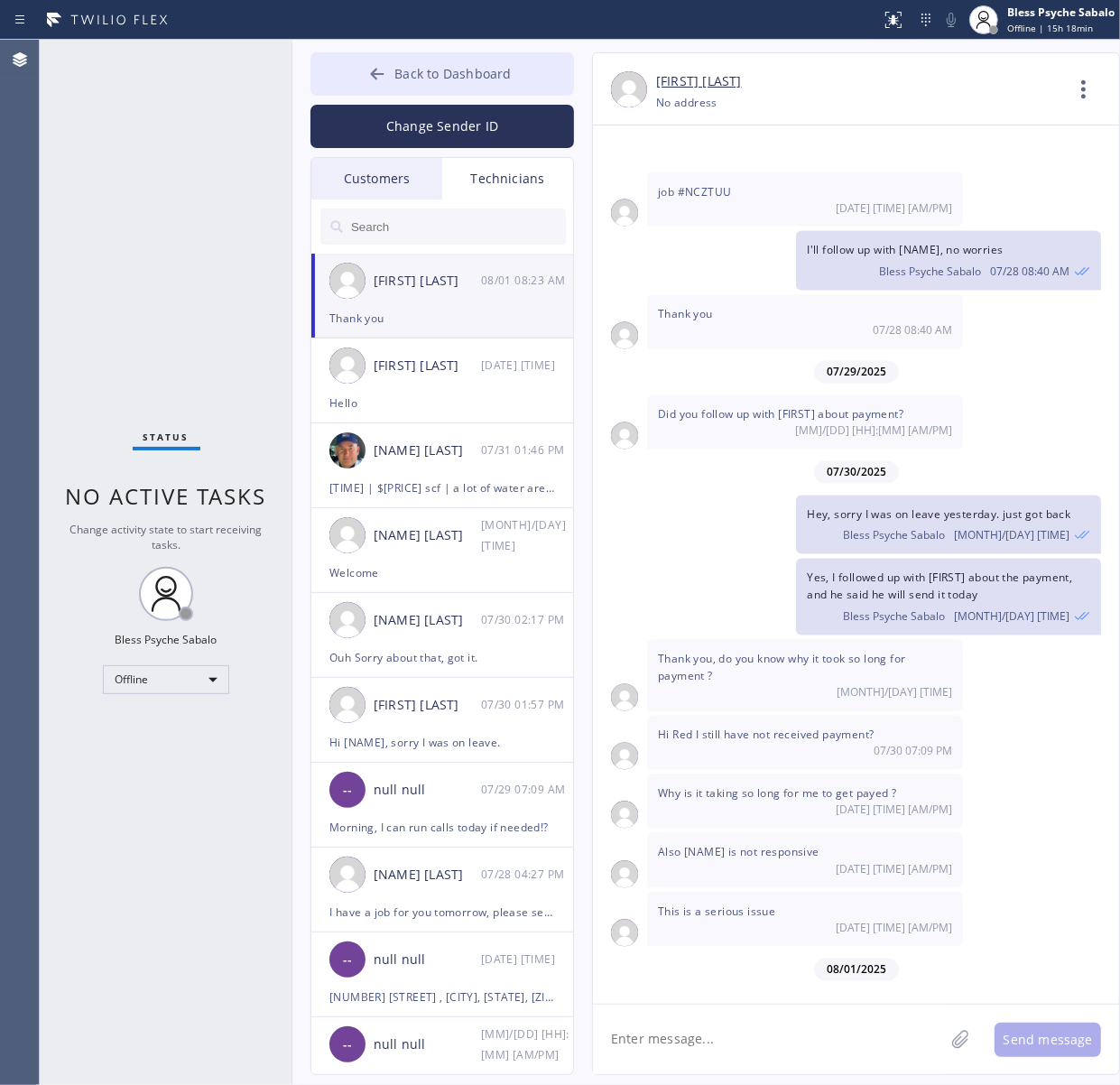click on "Back to Dashboard" at bounding box center [442, 74] 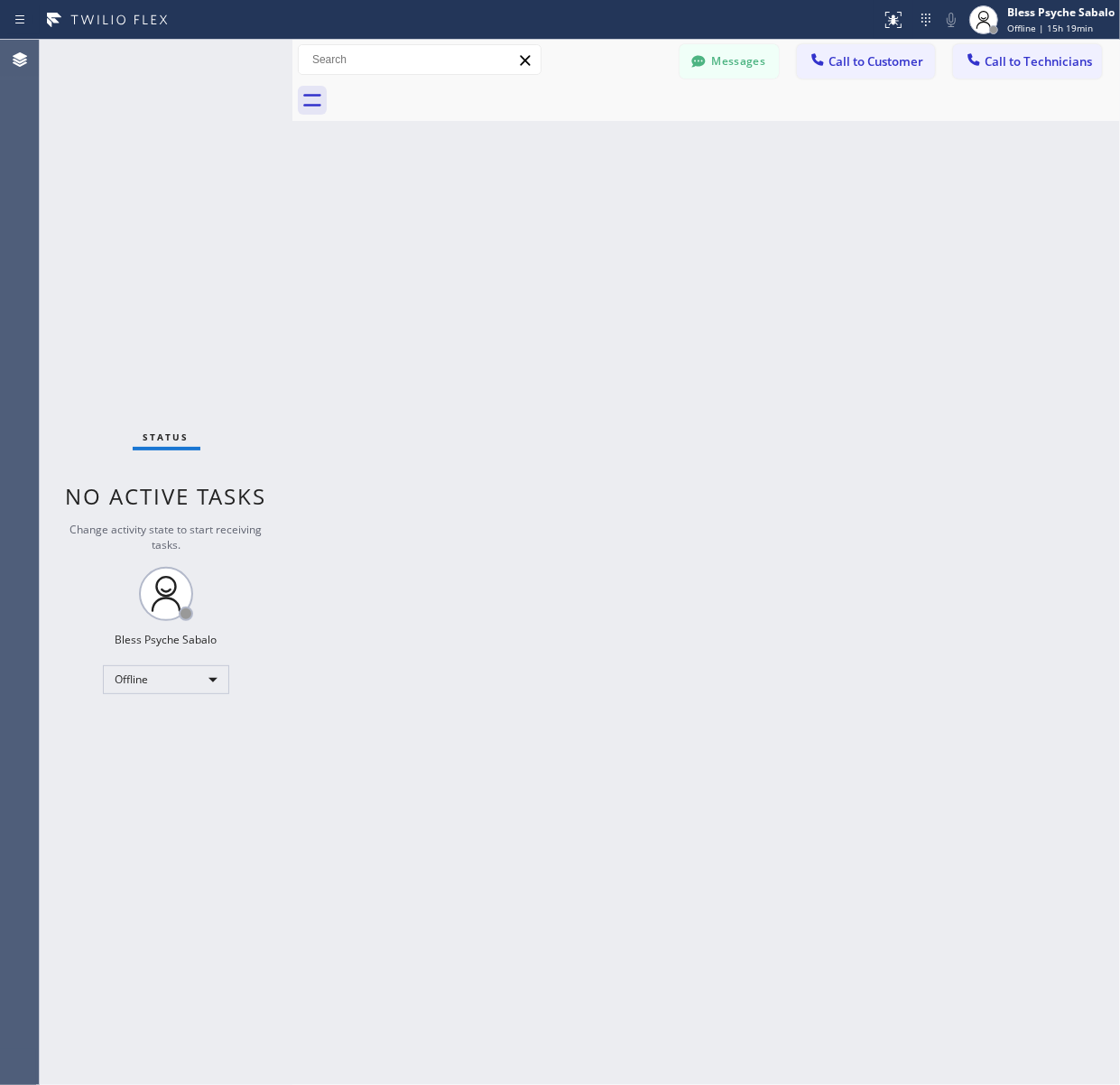 click on "Back to Dashboard Change Sender ID Customers Technicians MM [NAME] [LAST] [DATE] [TIME] [AM/PM] It's fine .. NP
We don't need it anymore JW [NAME] [DATE] [TIME] [AM/PM] Hi Josh-this is Red, one of the dispatch managers here at 5 Star Plumbing. I’m reaching out to follow up on the estimate provided by our technician, [NAME], during his visit on [DATE] regarding the (Installation of In-Home Water Filtration System). We just wanted to check in and see if you had any questions about the estimate or if there’s anything we can assist you with as you consider moving forward with the project. Feel free to reach out at your convenience—we’re here to help!
BS [NAME] [LAST] [DATE] [TIME] [AM/PM] LC [NAME] [LAST] [DATE] [TIME] [AM/PM] Tech advised me to just book an appointment and they'll gonna check the property together with you or either the real estate agent, to see if there's any back-up problem. DM [NAME] [LAST] [DATE] [TIME] [AM/PM] BD [NAME] [LAST] [DATE] [TIME] [AM/PM] No problem. IB [NAME] [LAST] [DATE] [TIME] [AM/PM] Sorry I missed your call. J CD JL SN TJ" at bounding box center [706, 562] 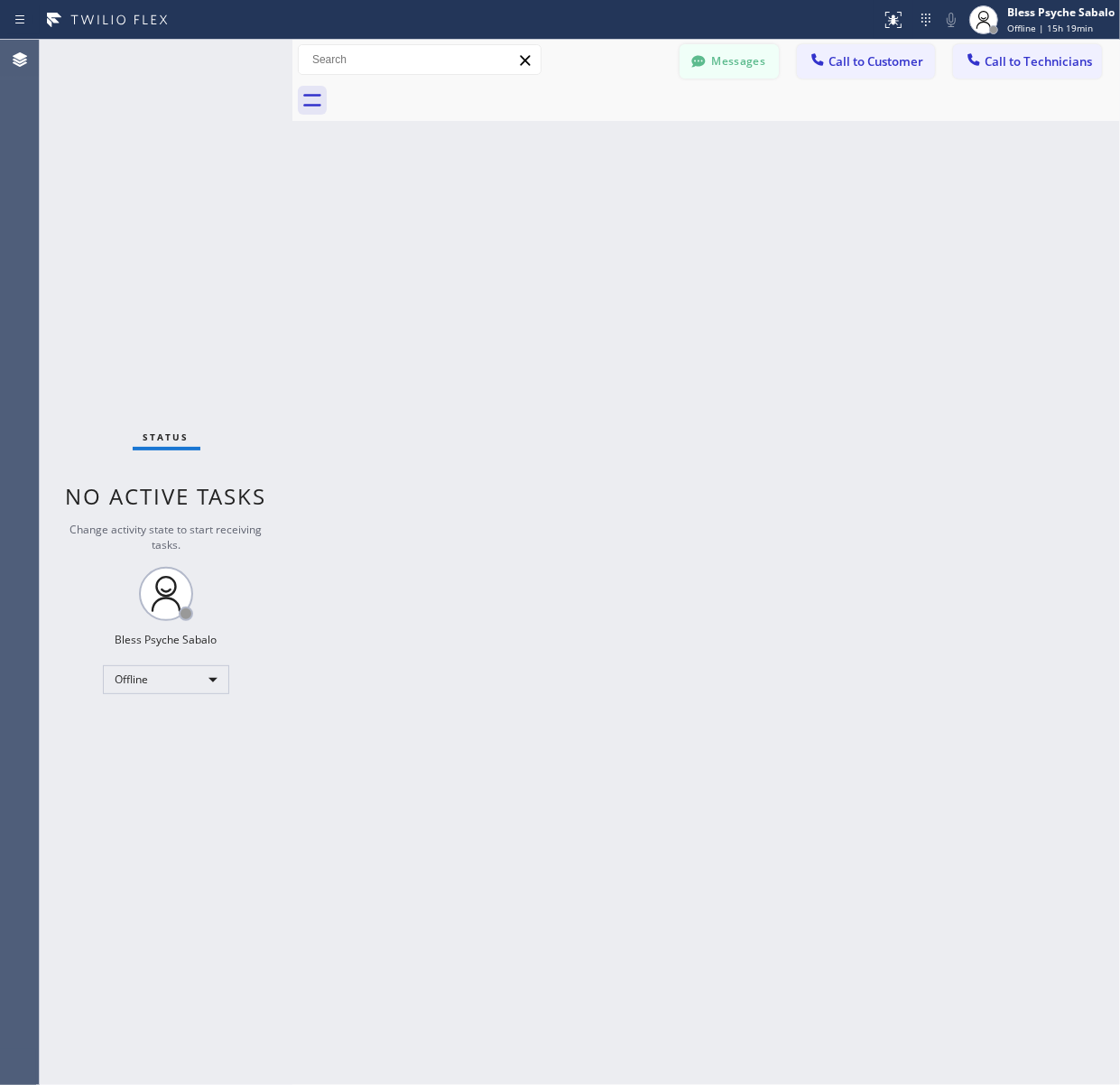 click 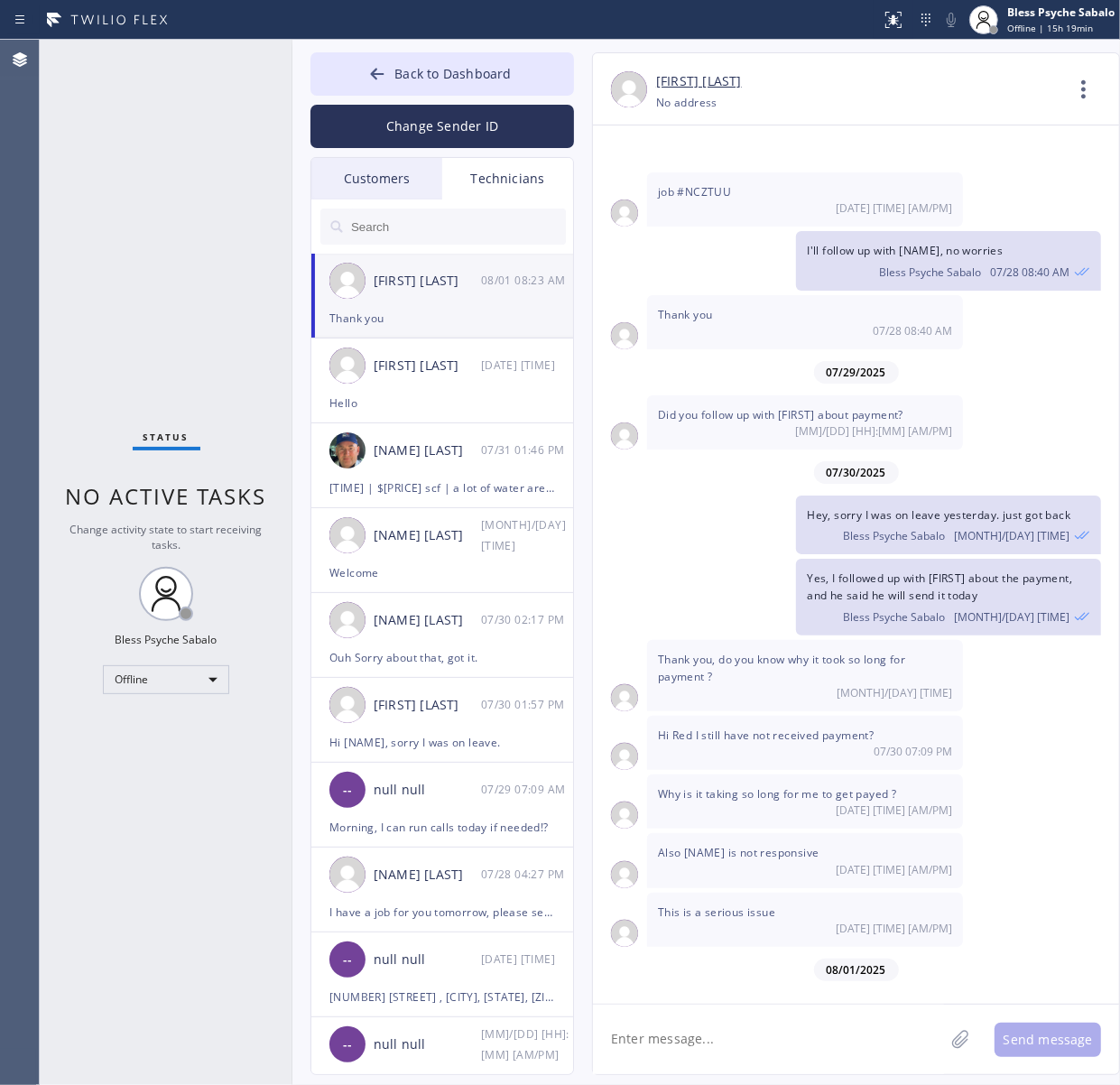 drag, startPoint x: 754, startPoint y: 998, endPoint x: 743, endPoint y: 1034, distance: 37.64306 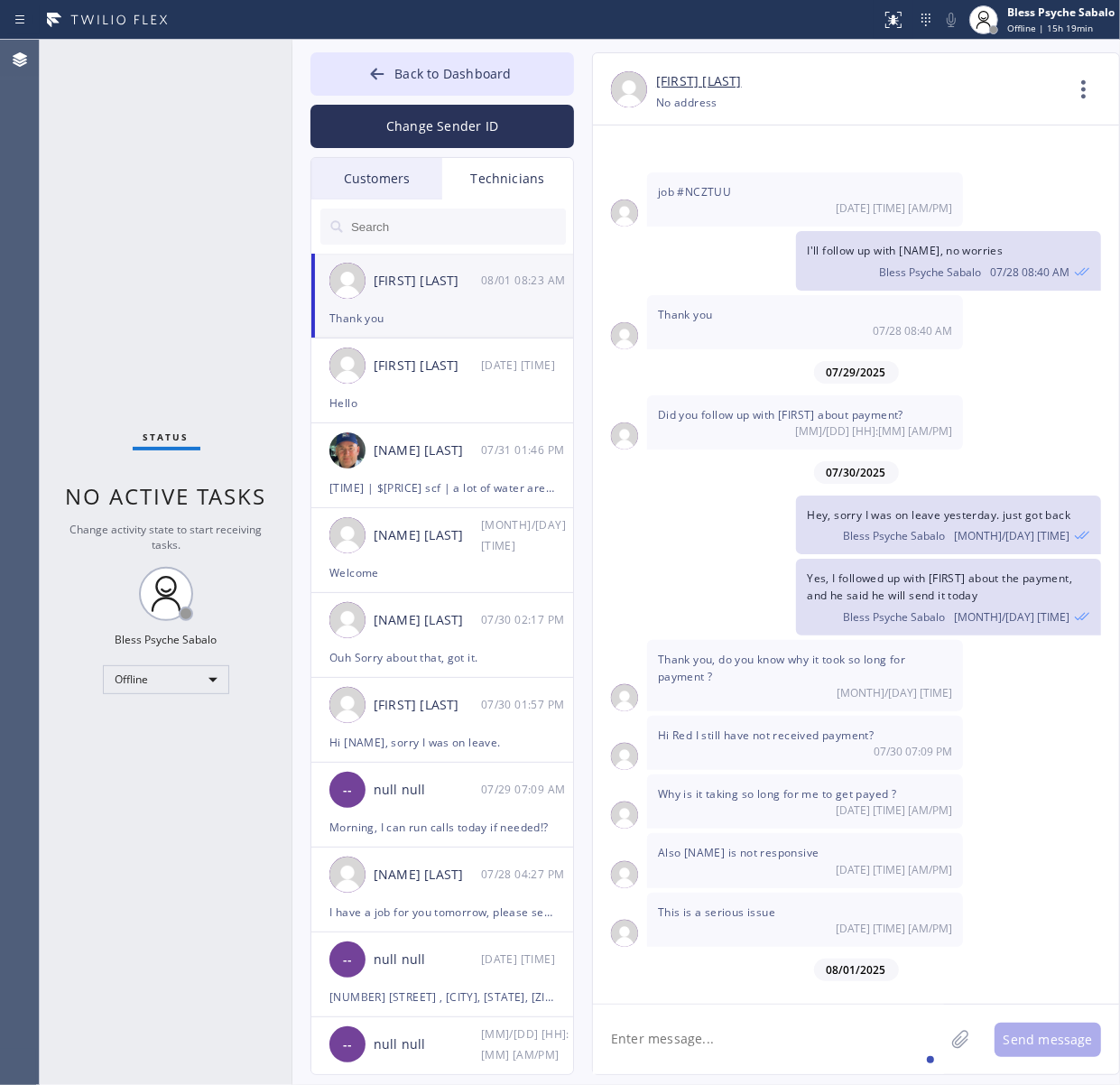 click 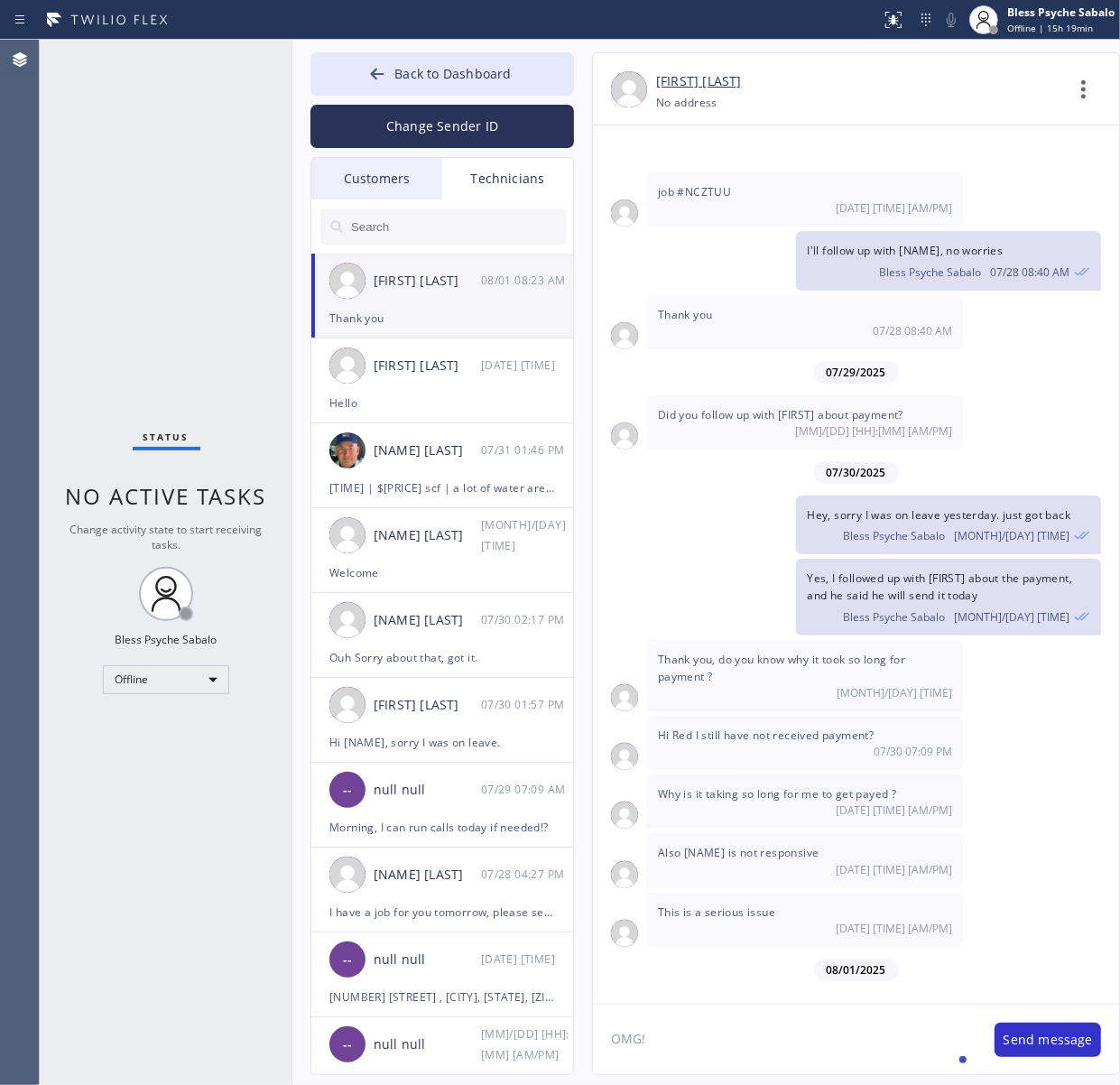 click on "OMG!" 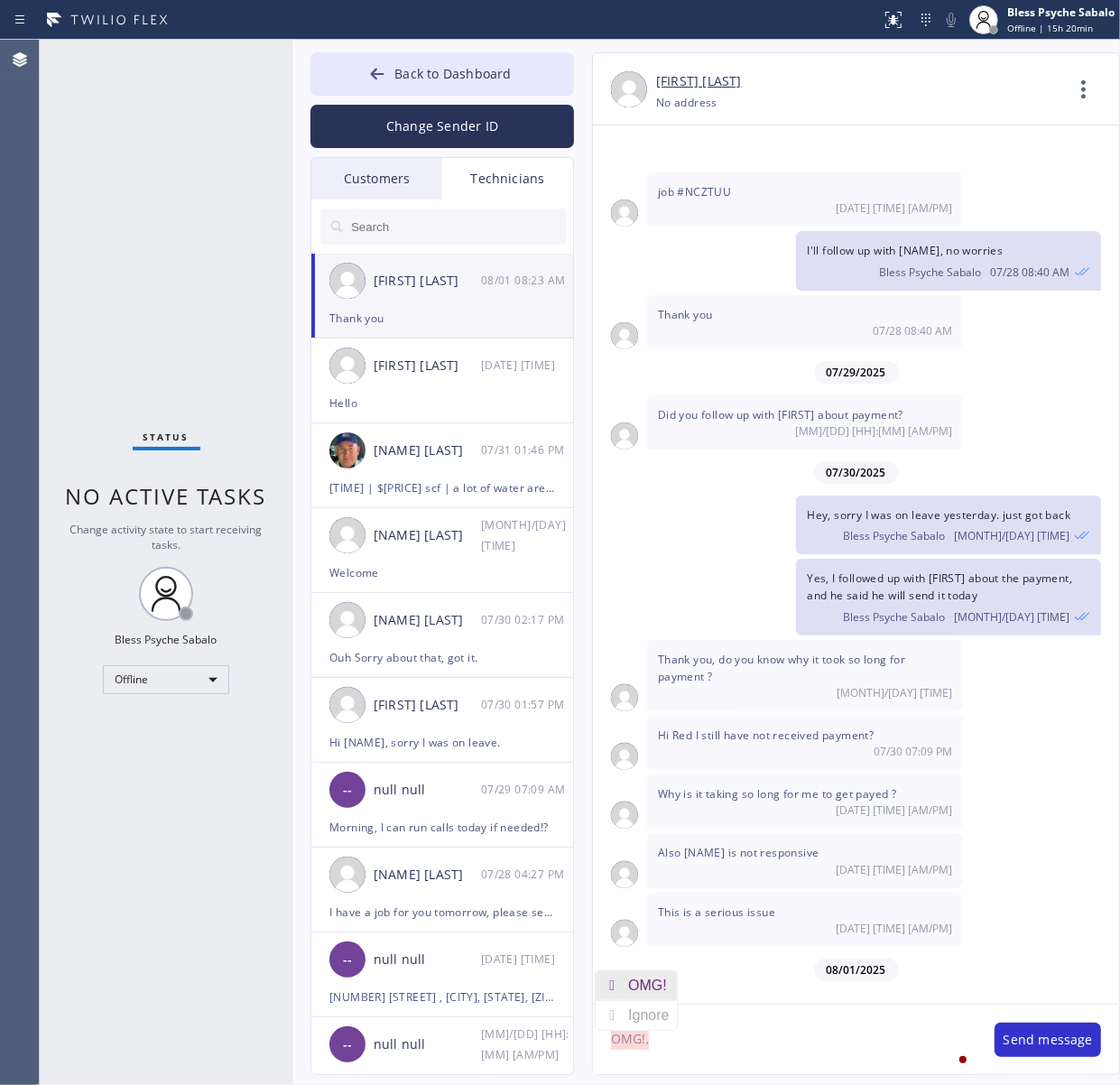 click on "OMG!" at bounding box center (651, 986) 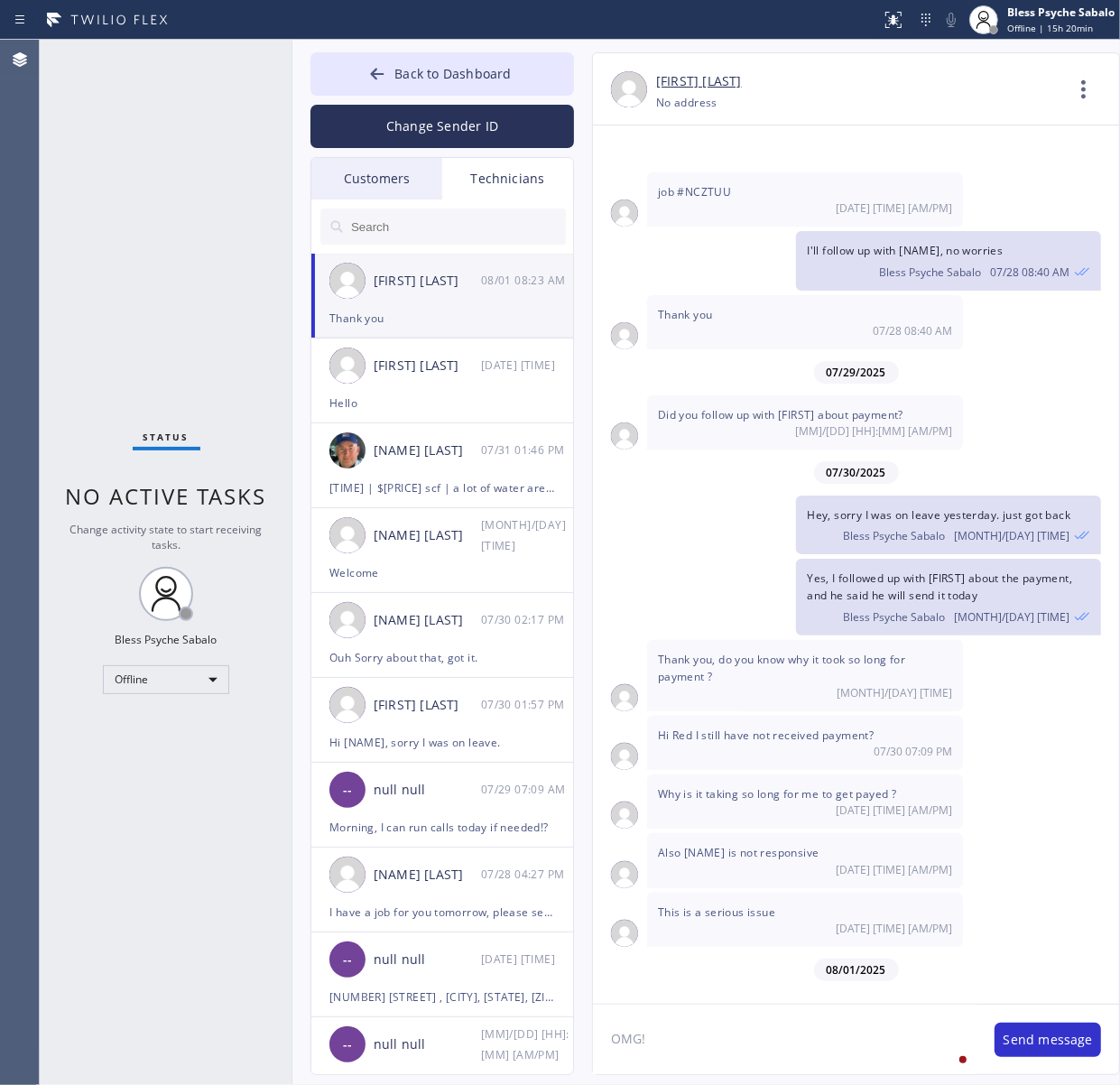 click on "OMG!" 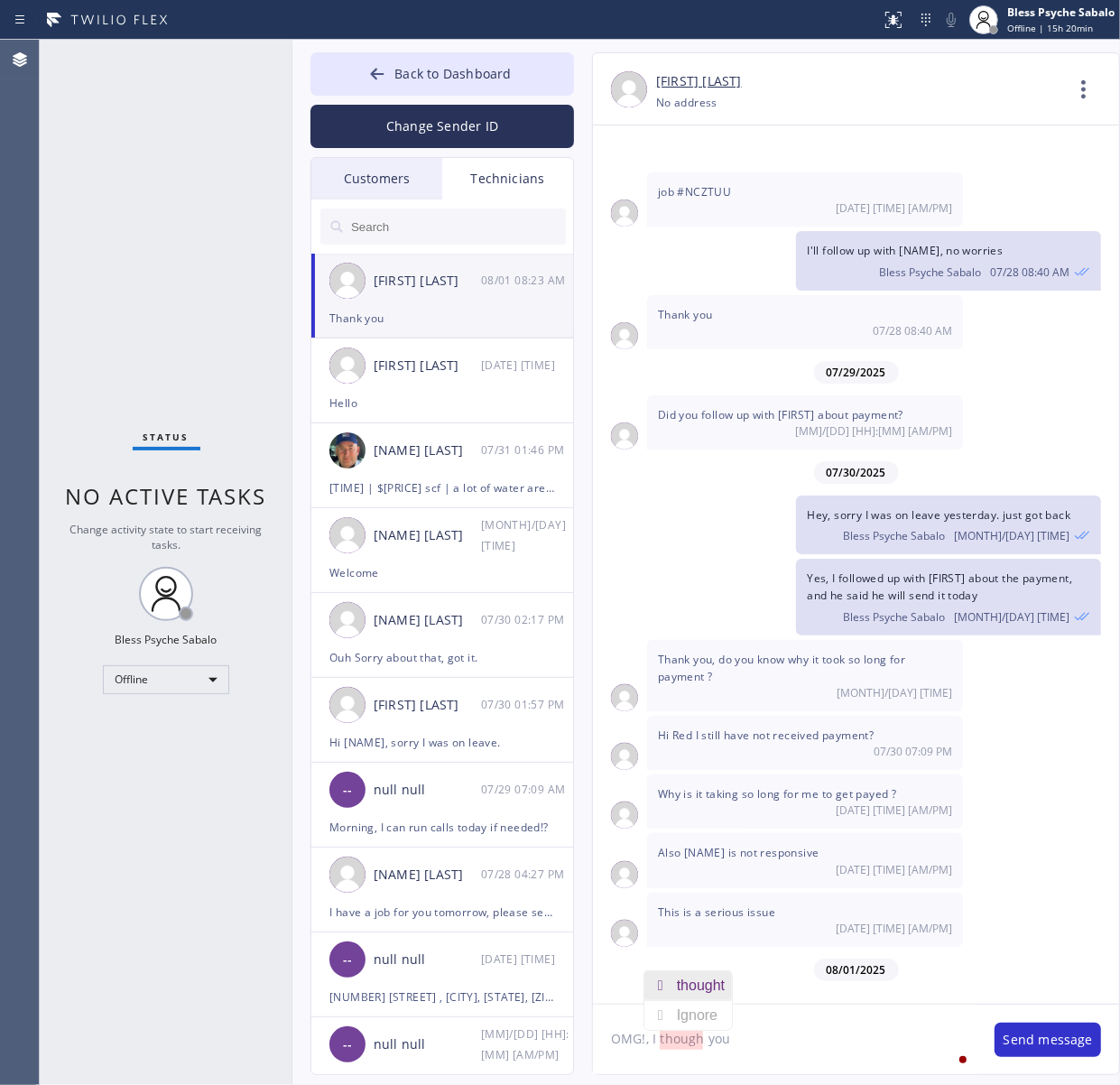 click on "thought" at bounding box center (704, 986) 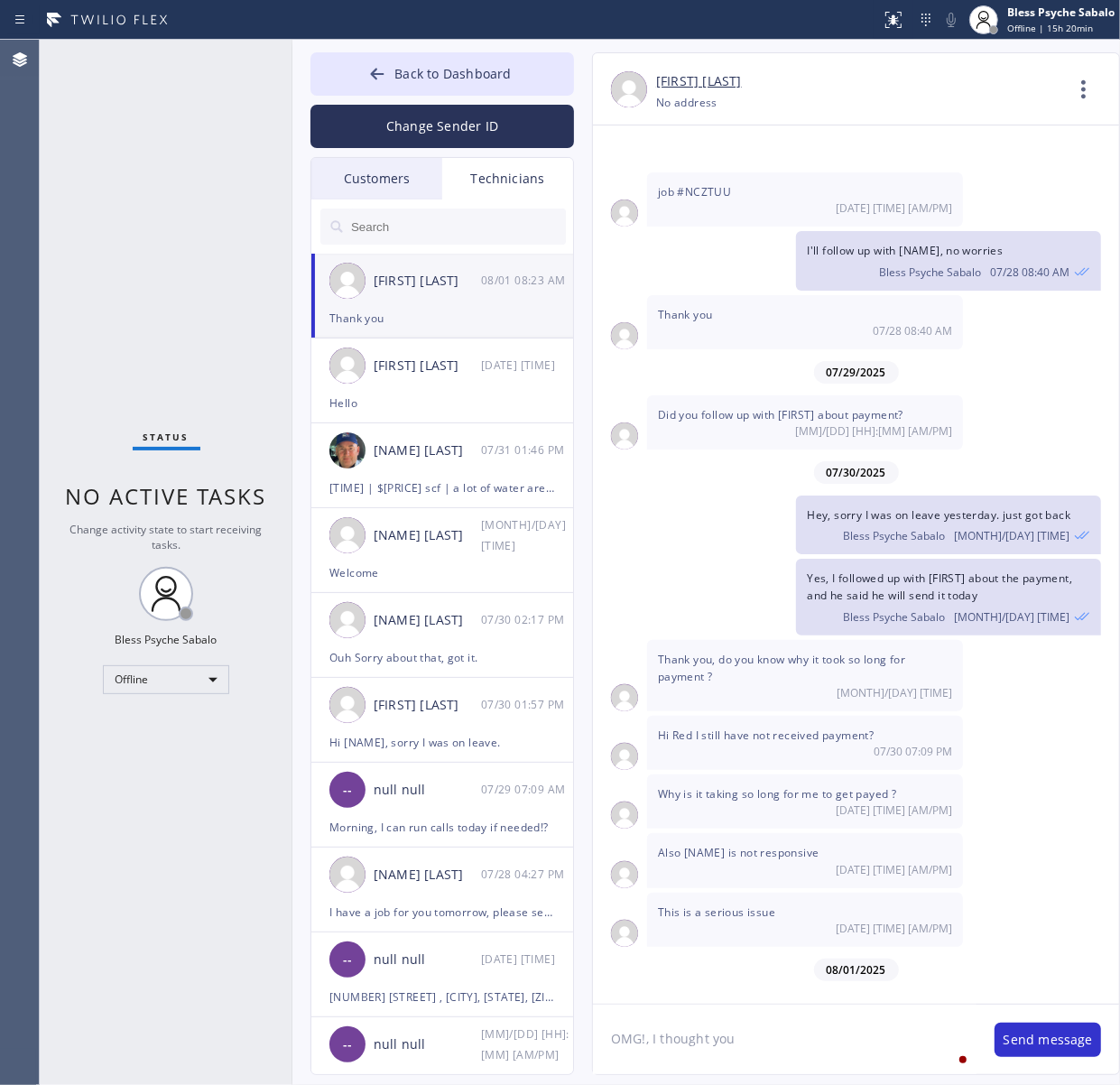 click on "OMG!, I thought you" 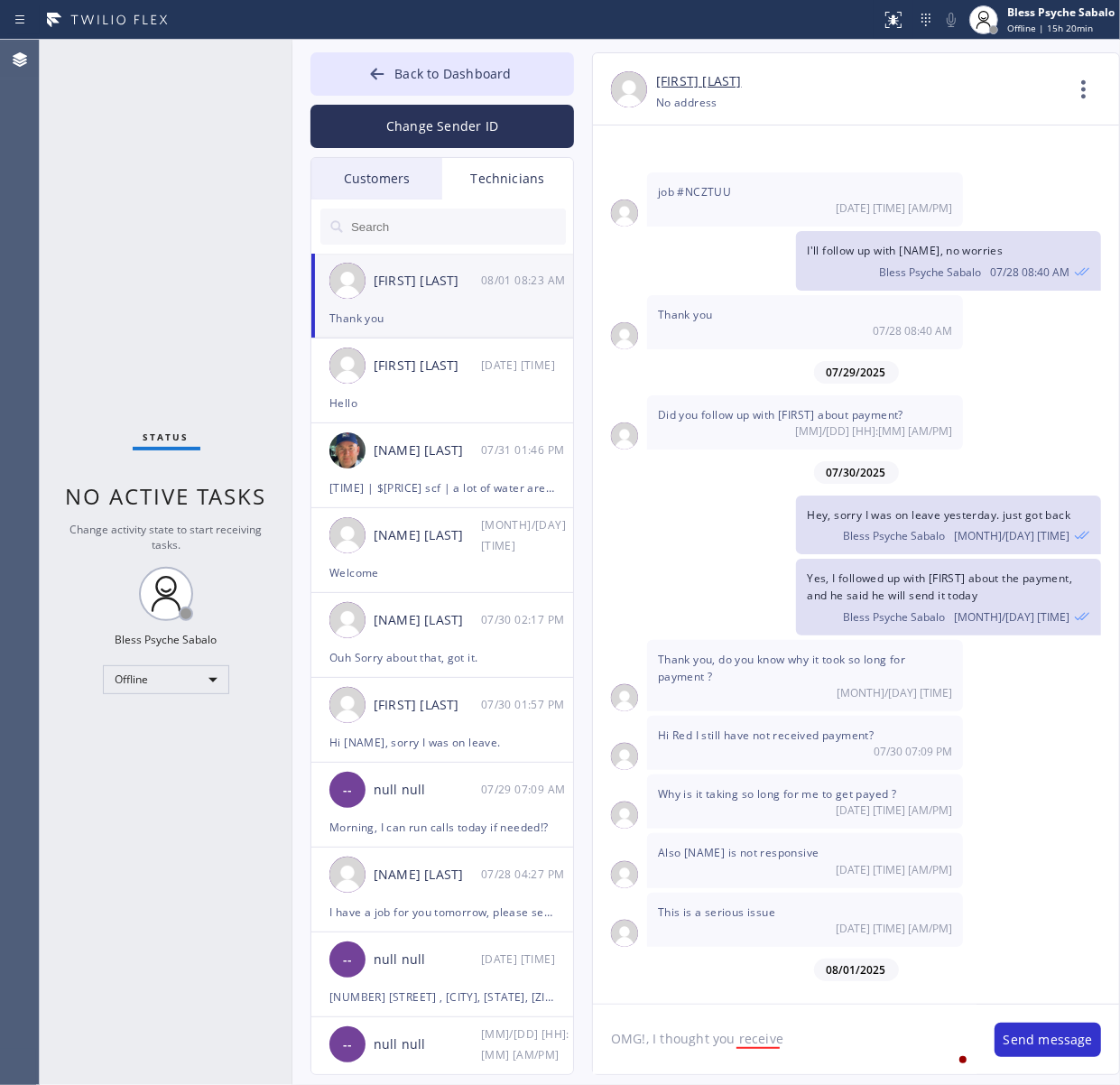 click on "OMG!, I thought you receive" 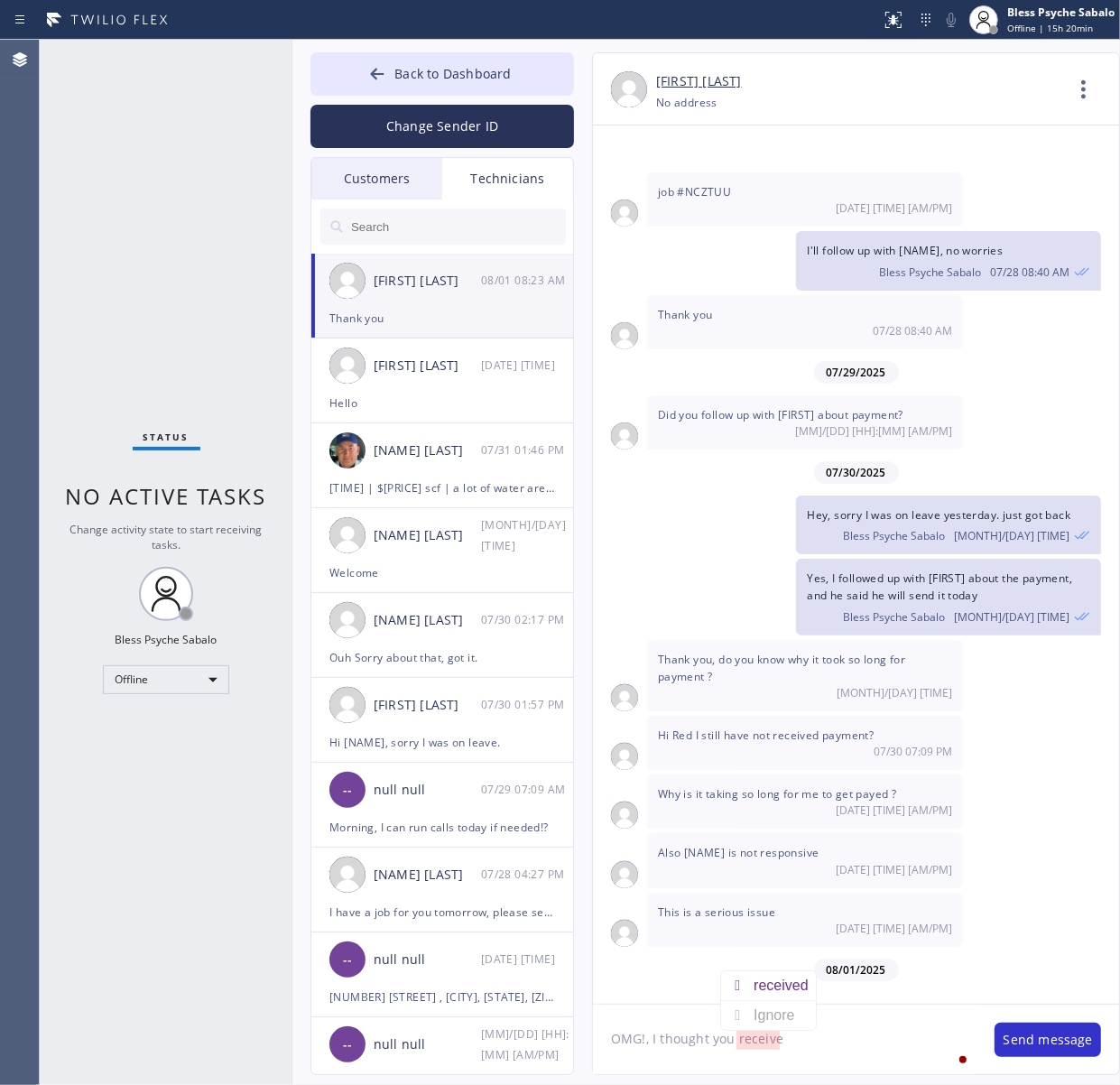 click on "OMG!, I thought you receive" 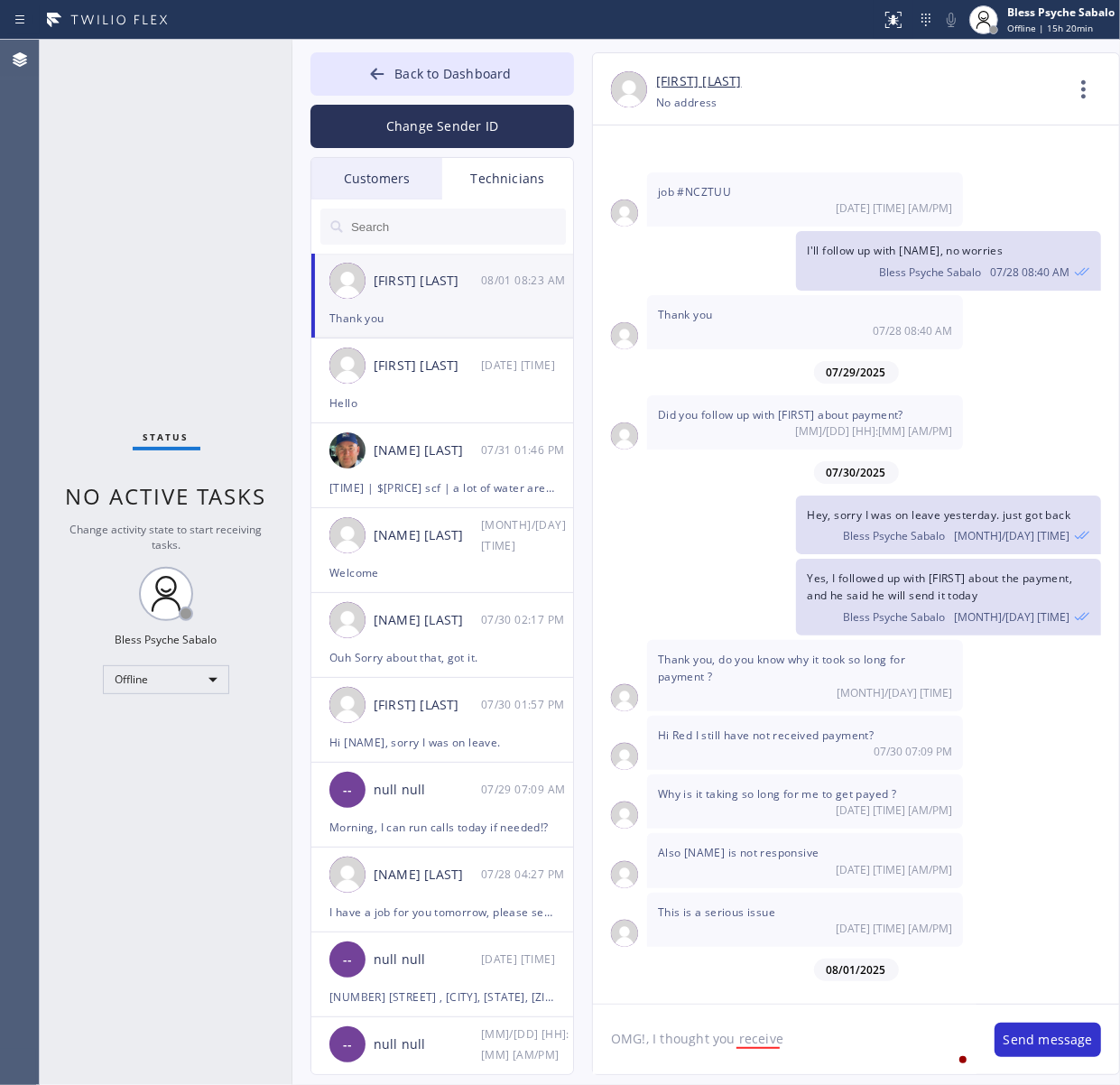 drag, startPoint x: 772, startPoint y: 1008, endPoint x: 752, endPoint y: 1025, distance: 26.248809 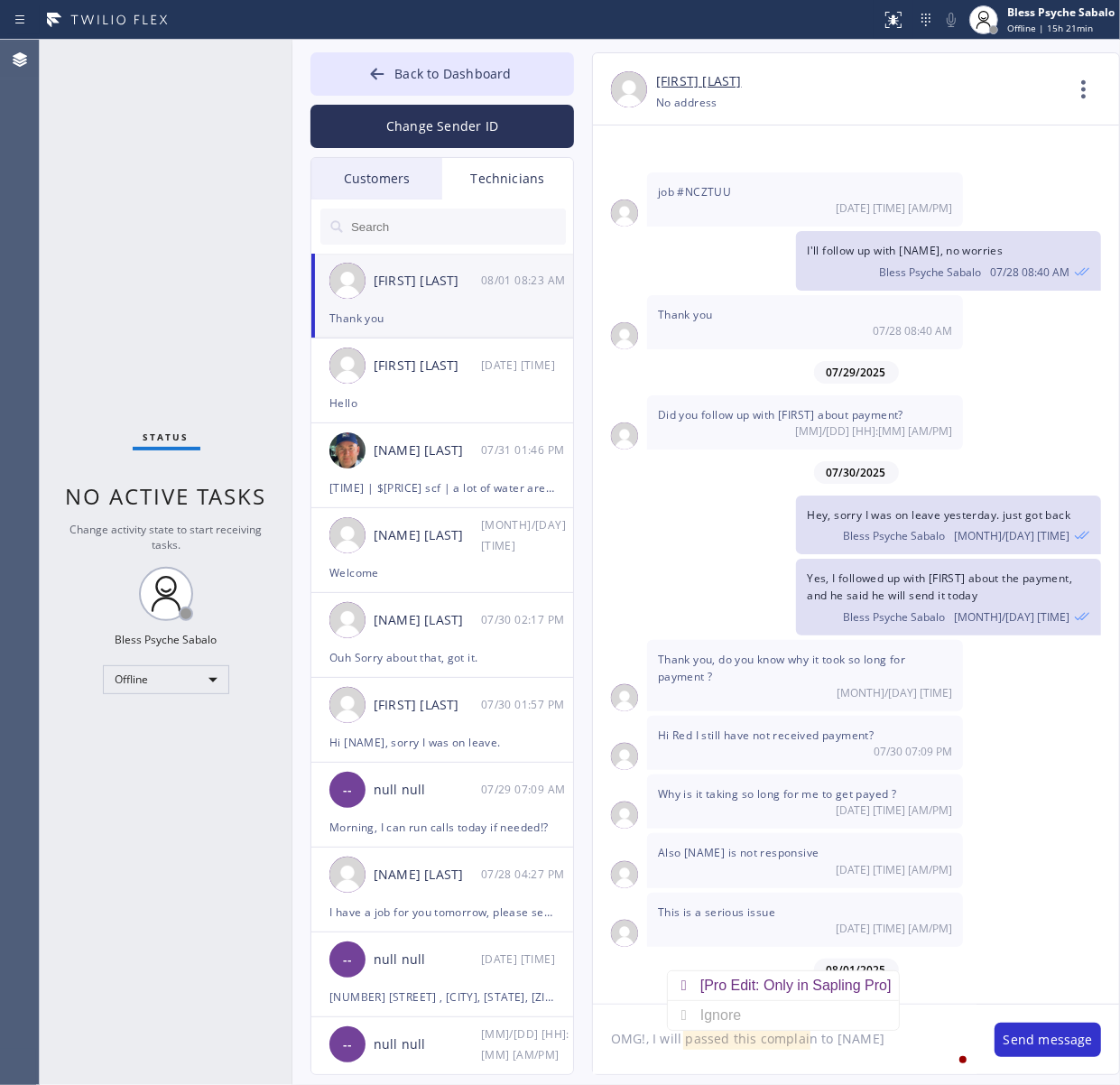 click on "OMG!, I will passed this complain to [NAME]" 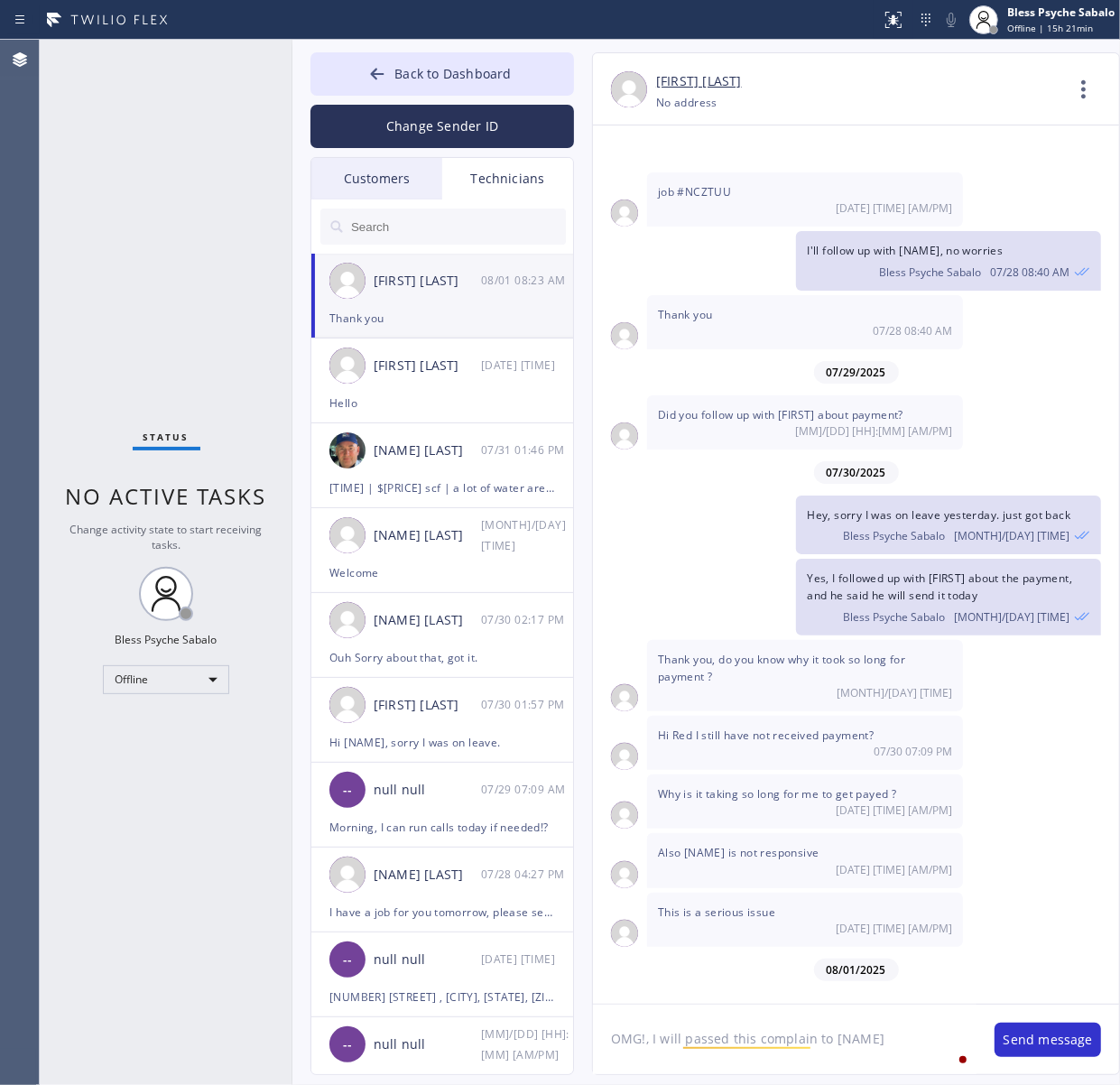 click on "OMG!, I will passed this complain to [NAME]" 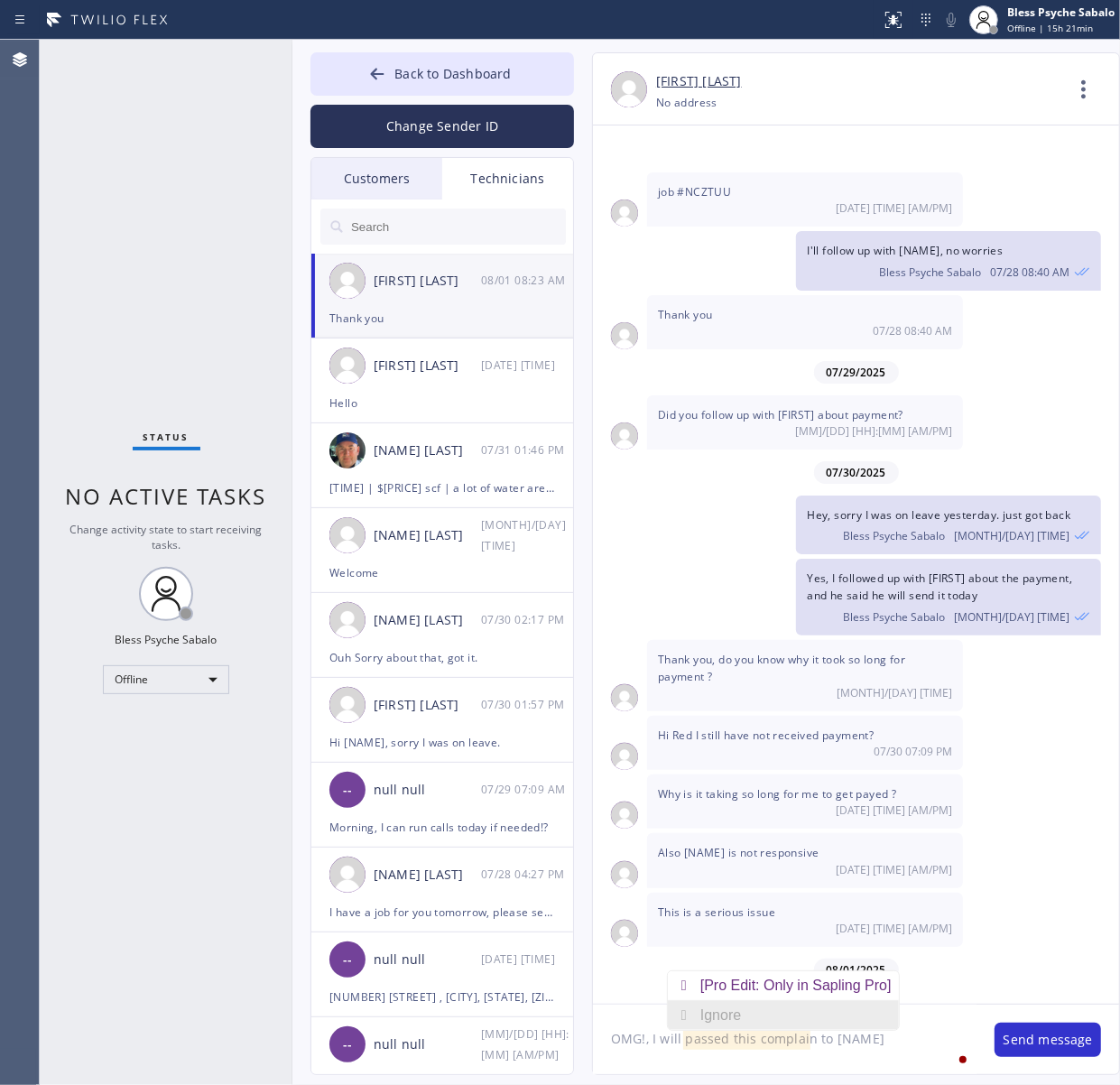 click on "Ignore" at bounding box center (783, 1015) 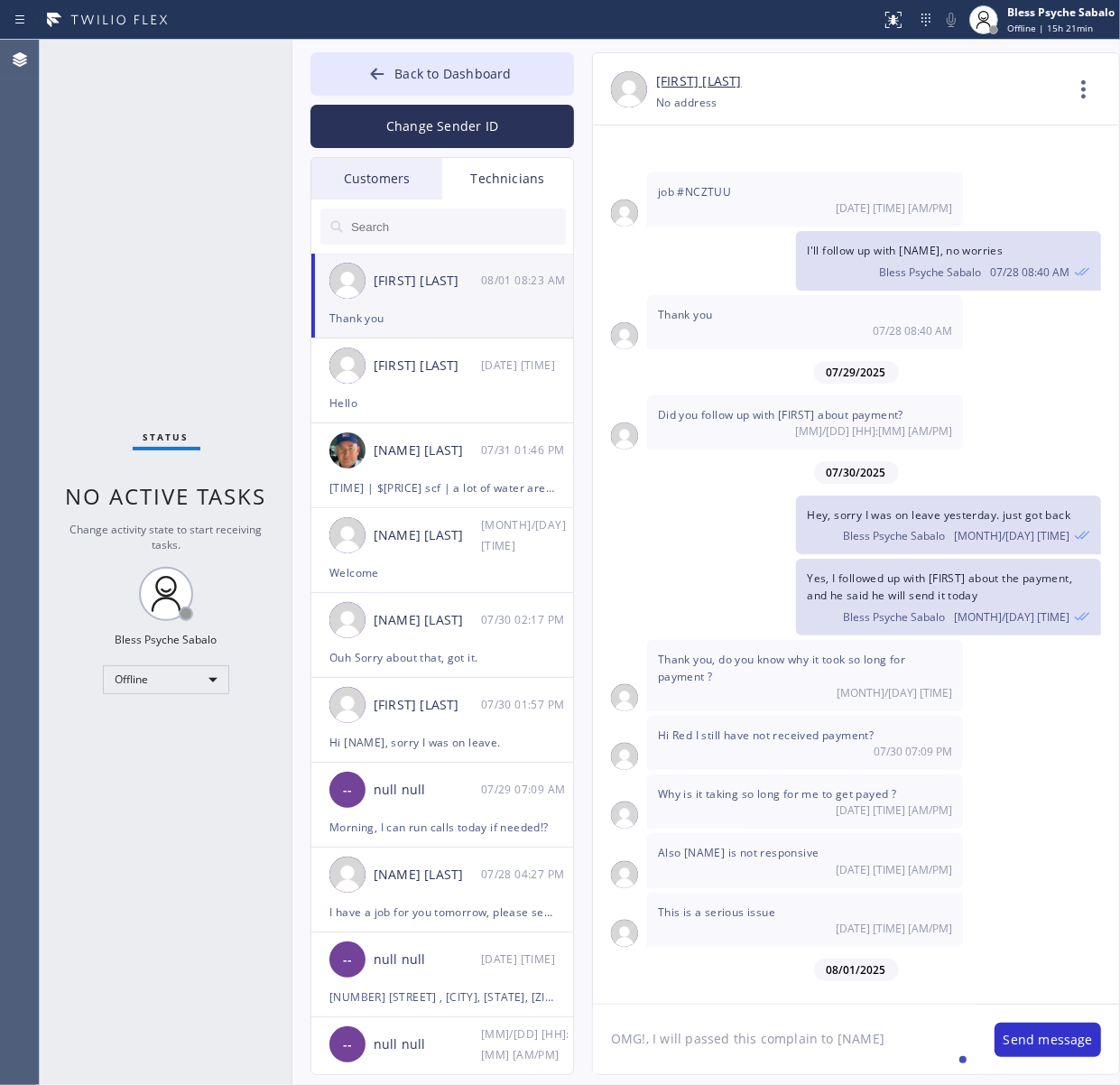 click on "OMG!, I will passed this complain to [NAME]" 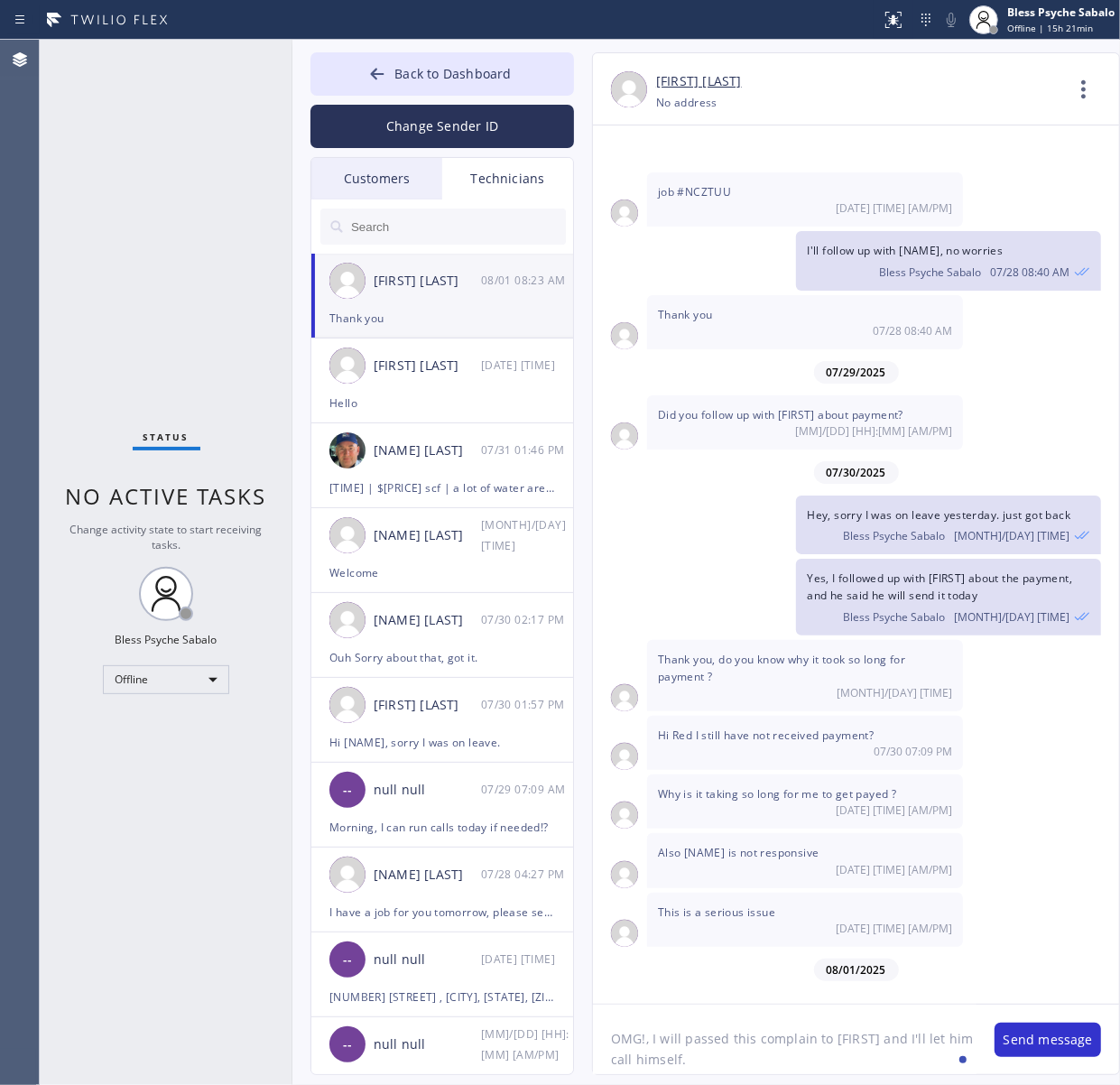 drag, startPoint x: 612, startPoint y: 1050, endPoint x: 601, endPoint y: 1056, distance: 12.529964 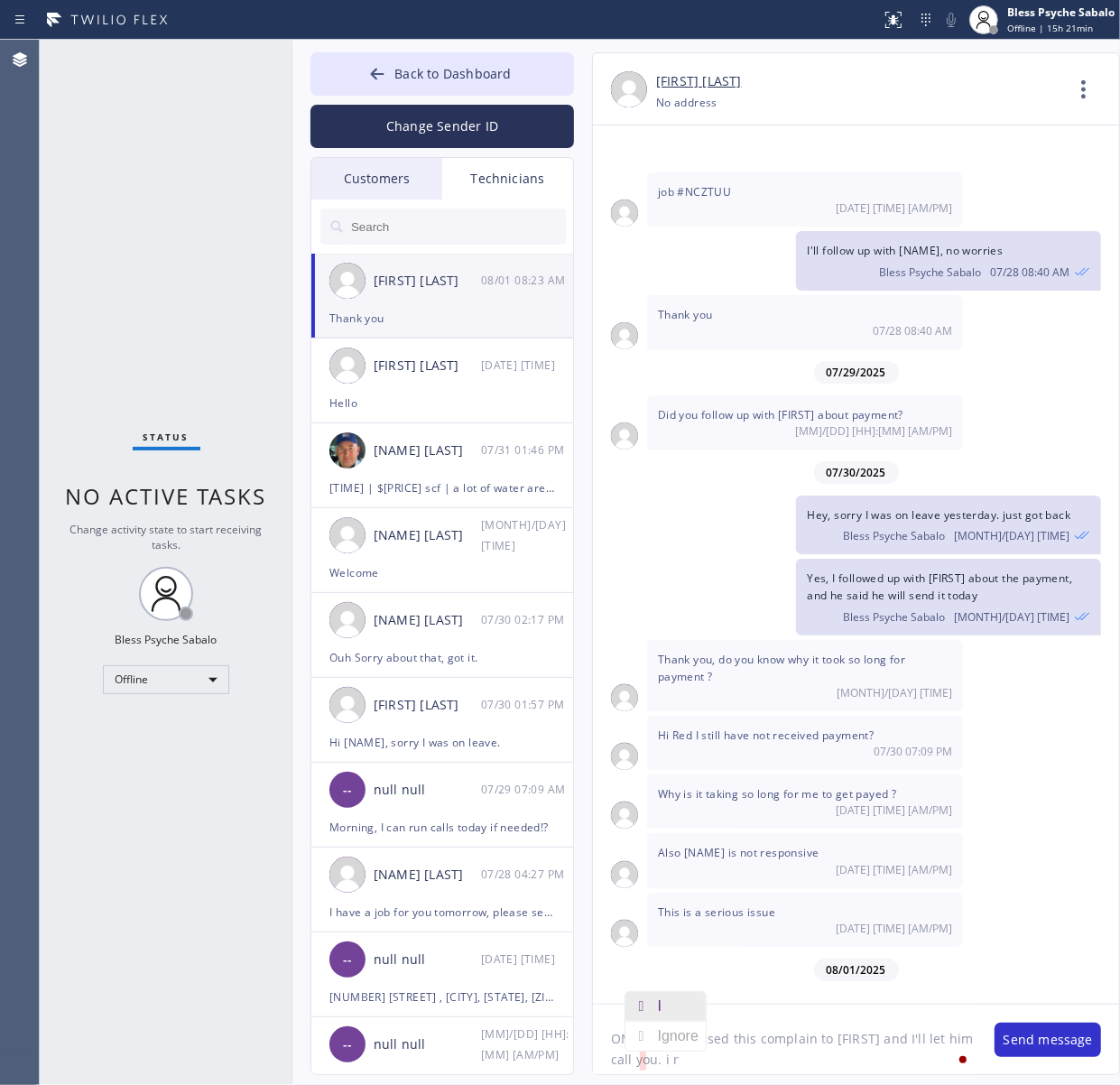 click on "I" at bounding box center [663, 1006] 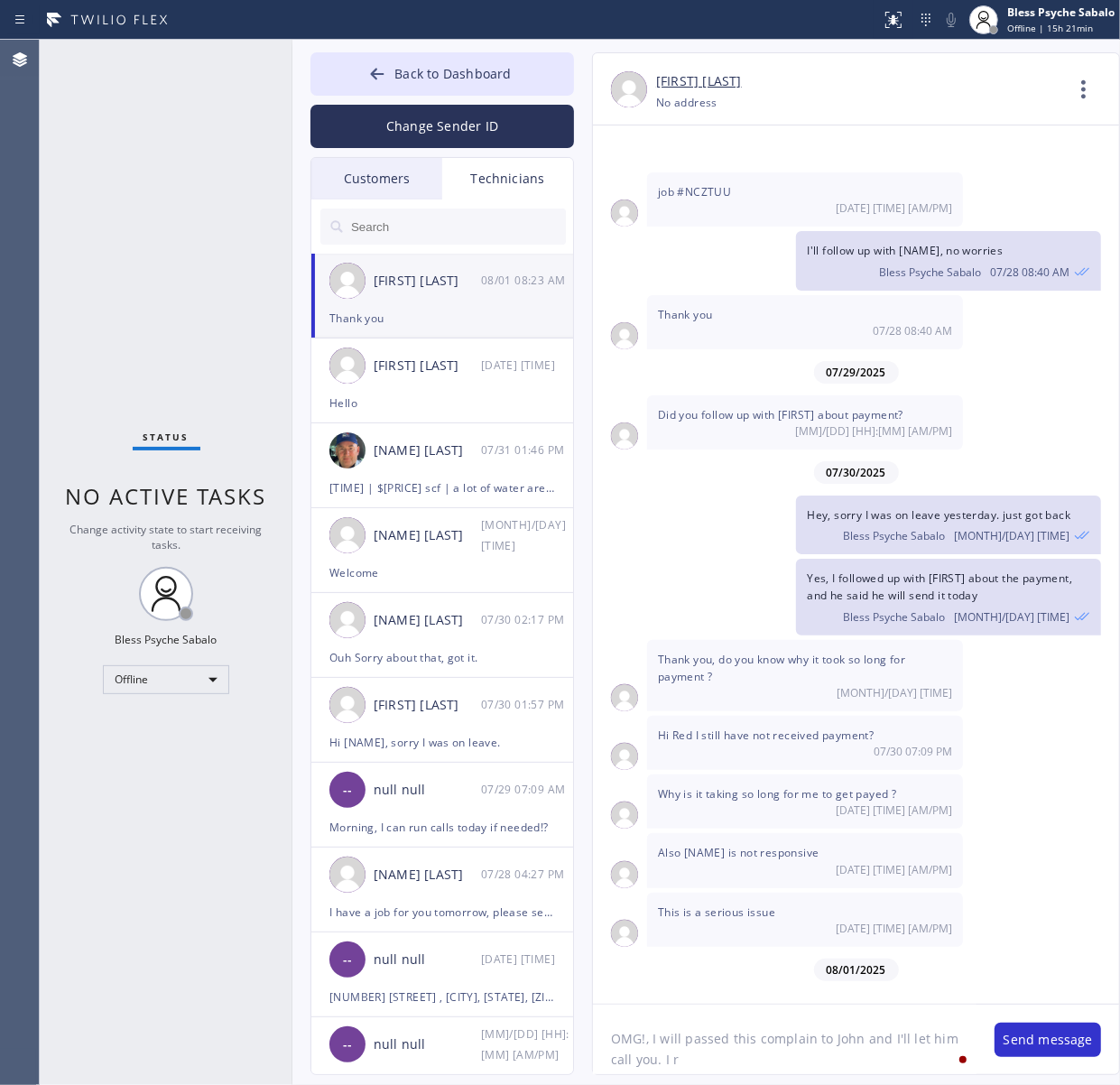 click on "OMG!, I will passed this complain to John and I'll let him call you. I r" 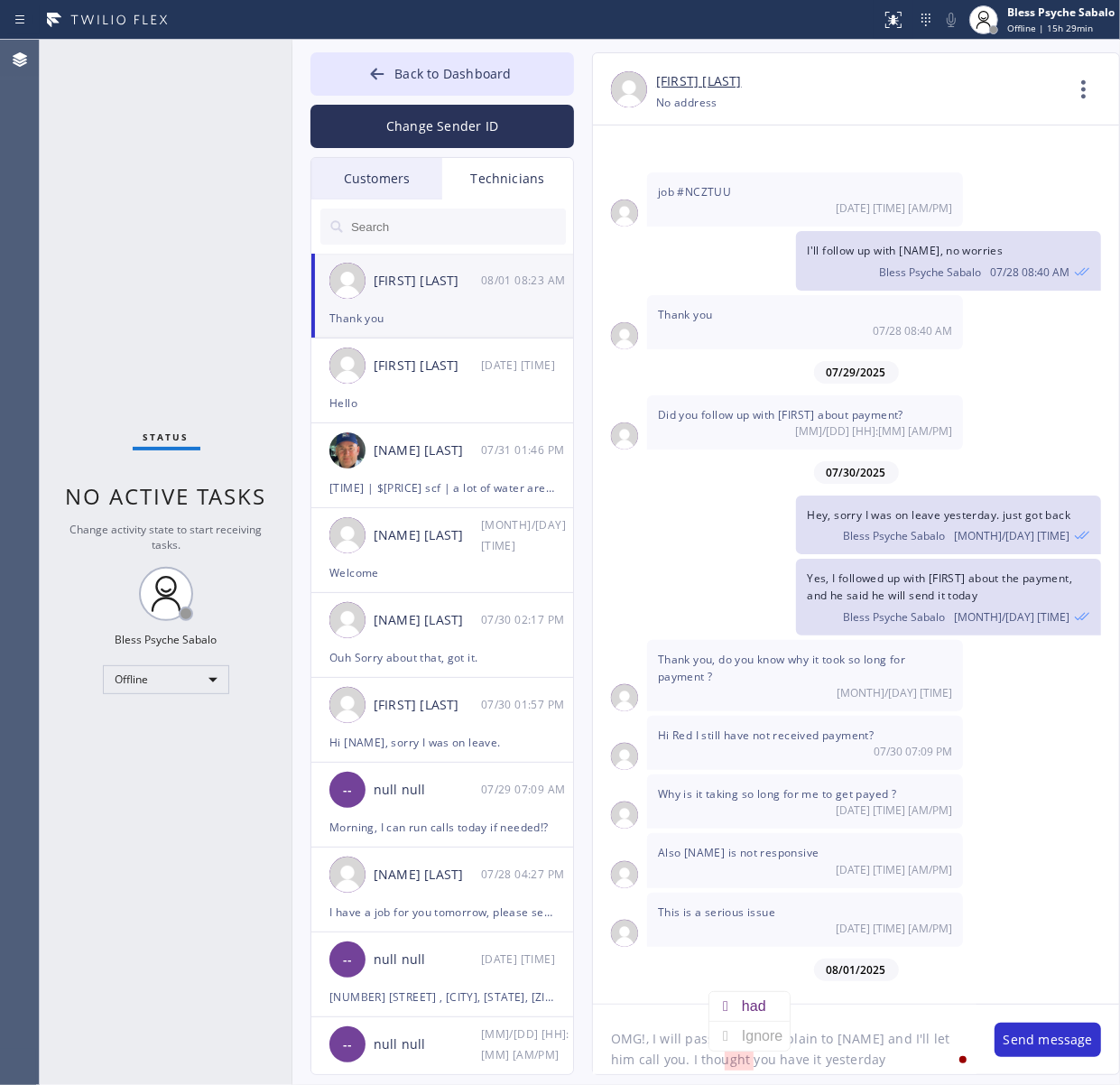 click on "had" at bounding box center [757, 1006] 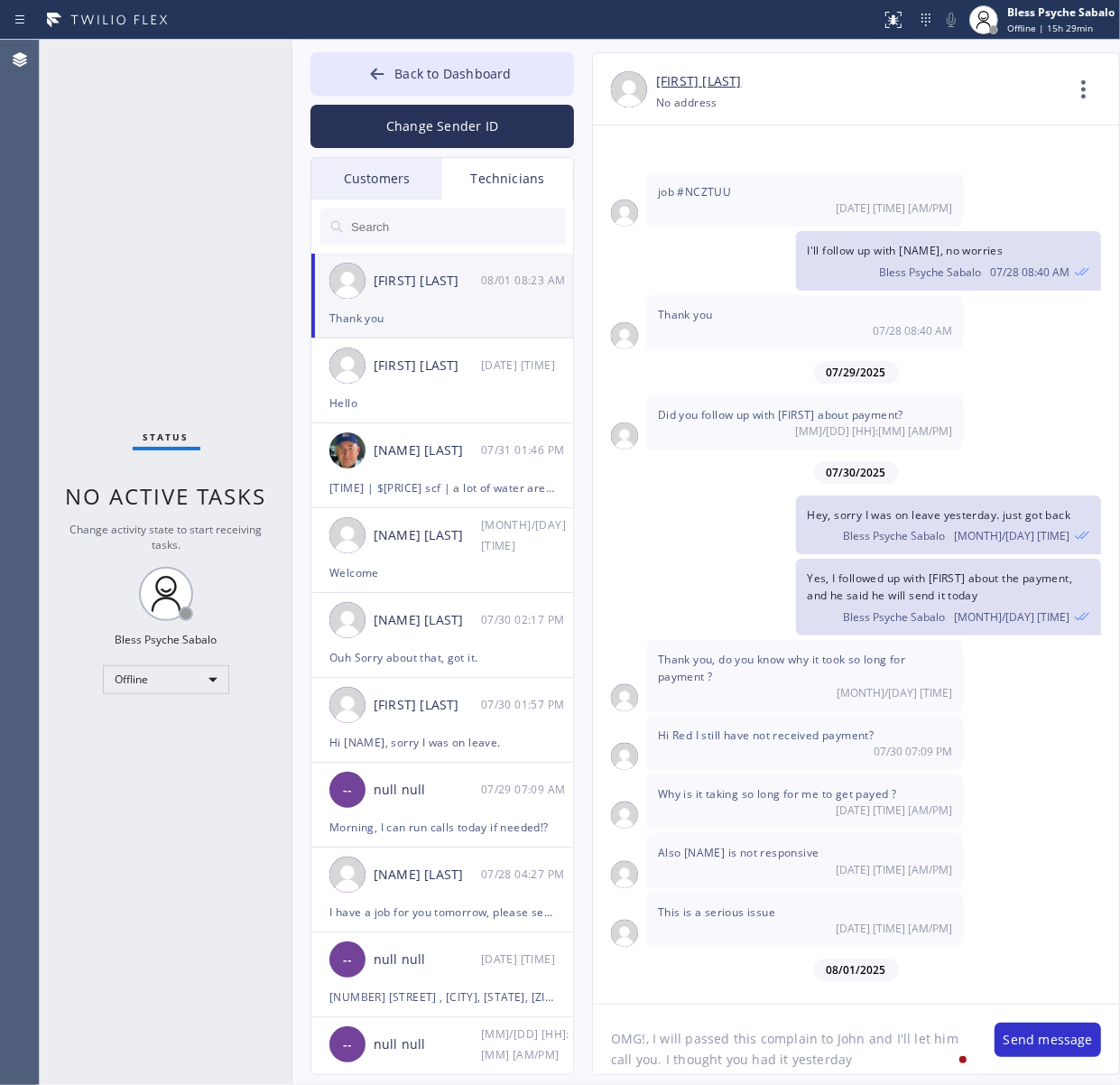 click on "OMG!, I will passed this complain to John and I'll let him call you. I thought you had it yesterday" 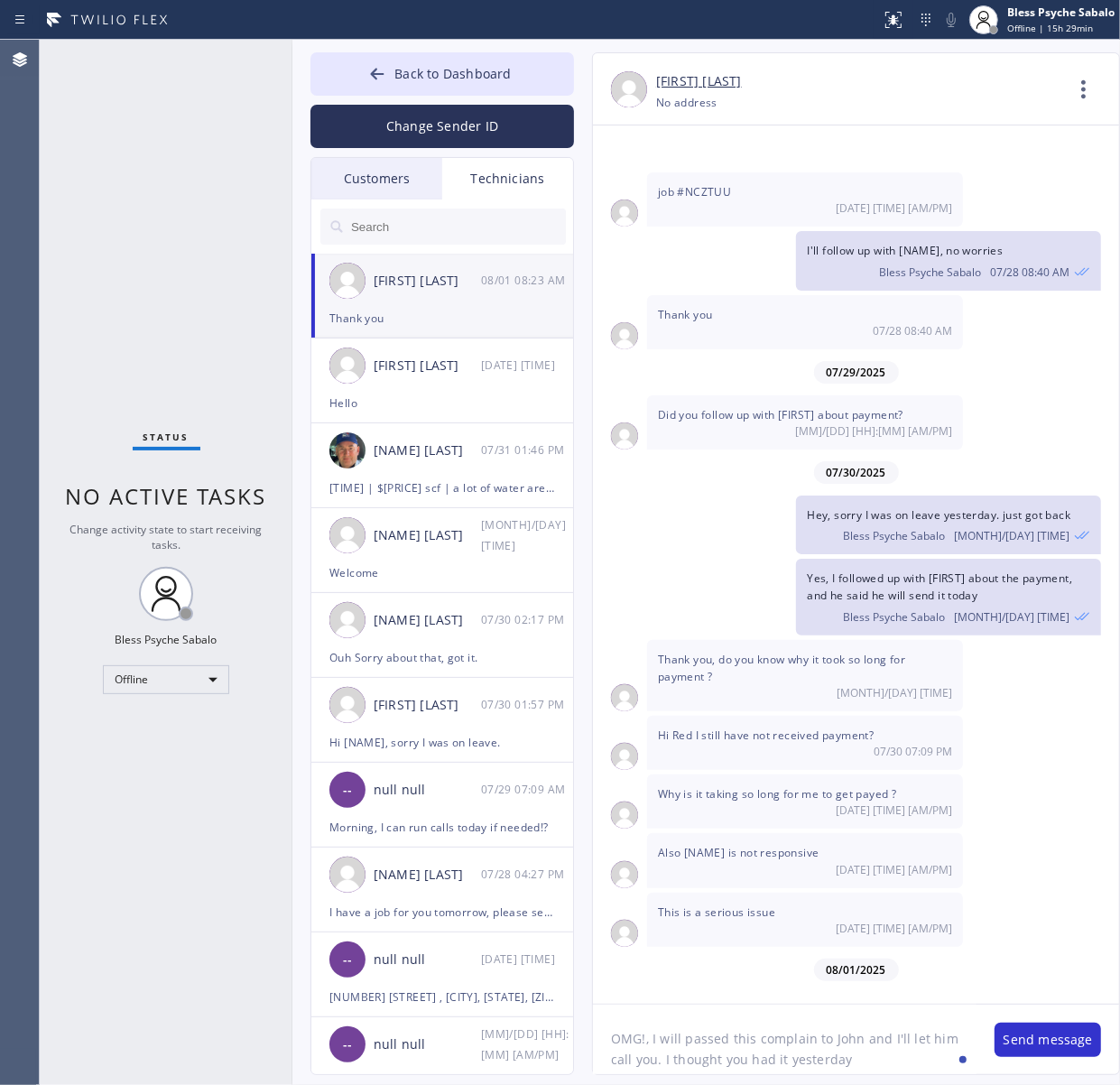 type on "OMG!, I will passed this complain to [NAME] and I'll let him call you. I thought you had it yesterday." 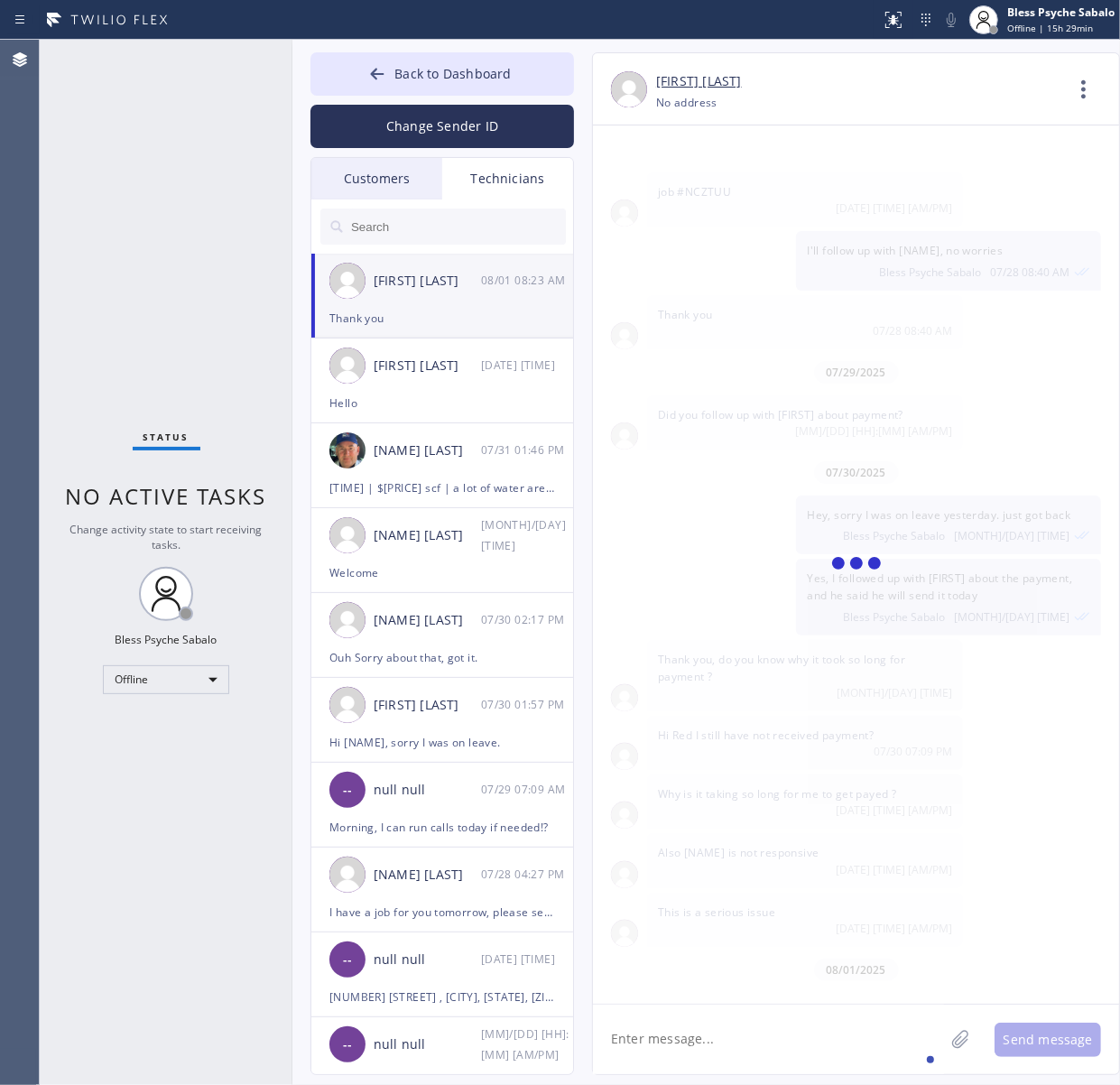 type 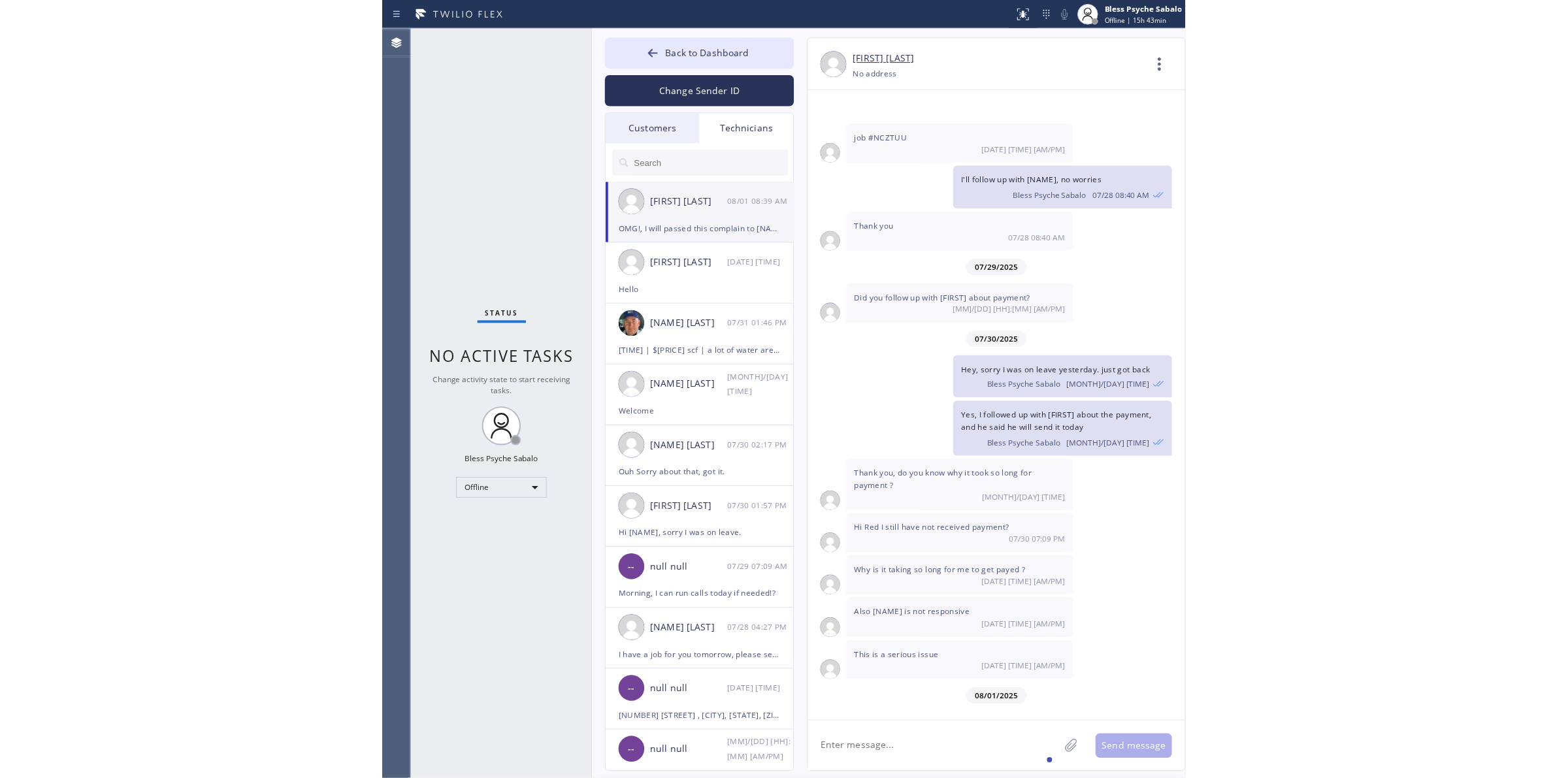 scroll, scrollTop: 4860, scrollLeft: 0, axis: vertical 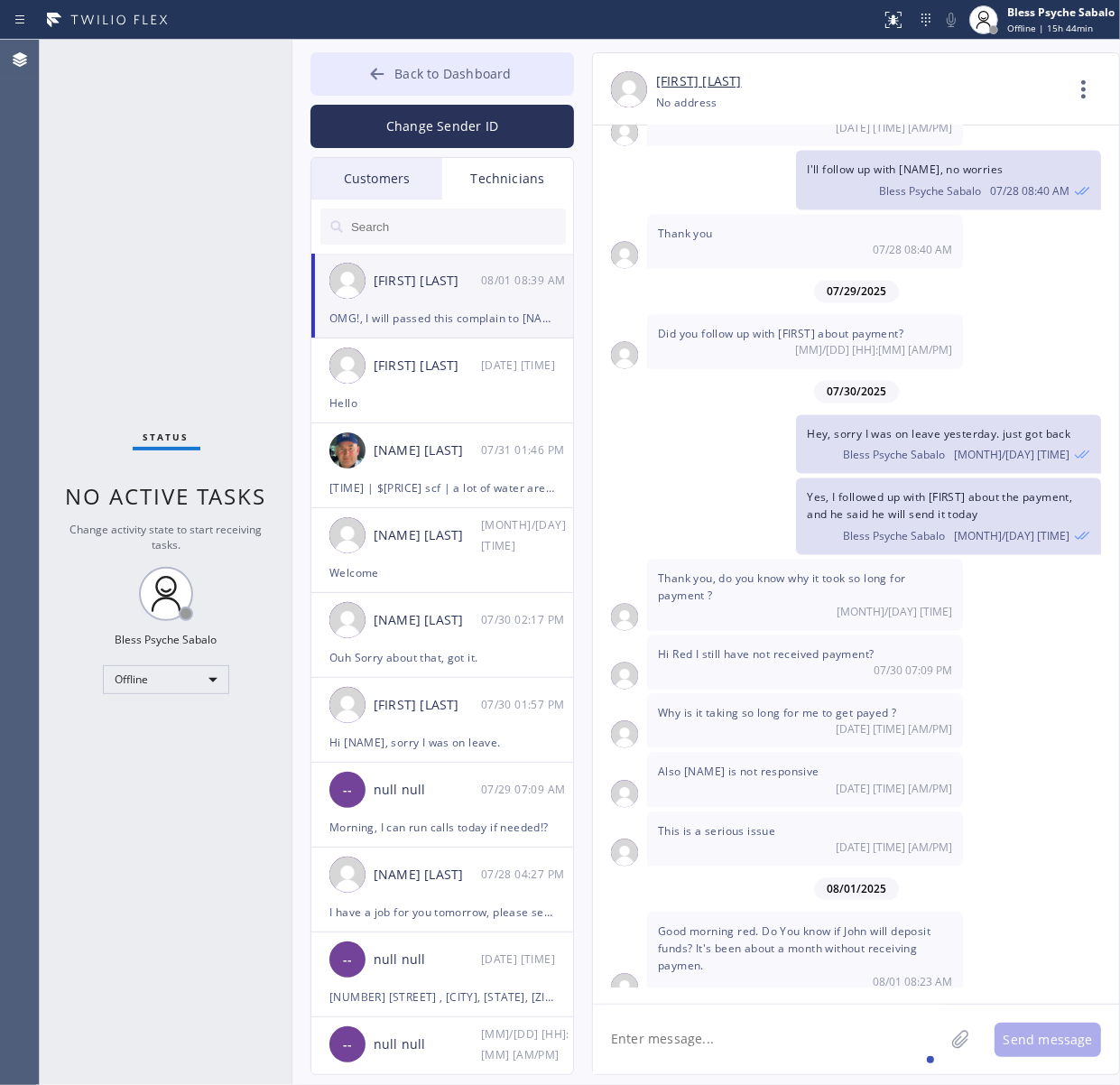 click on "Back to Dashboard" at bounding box center (442, 74) 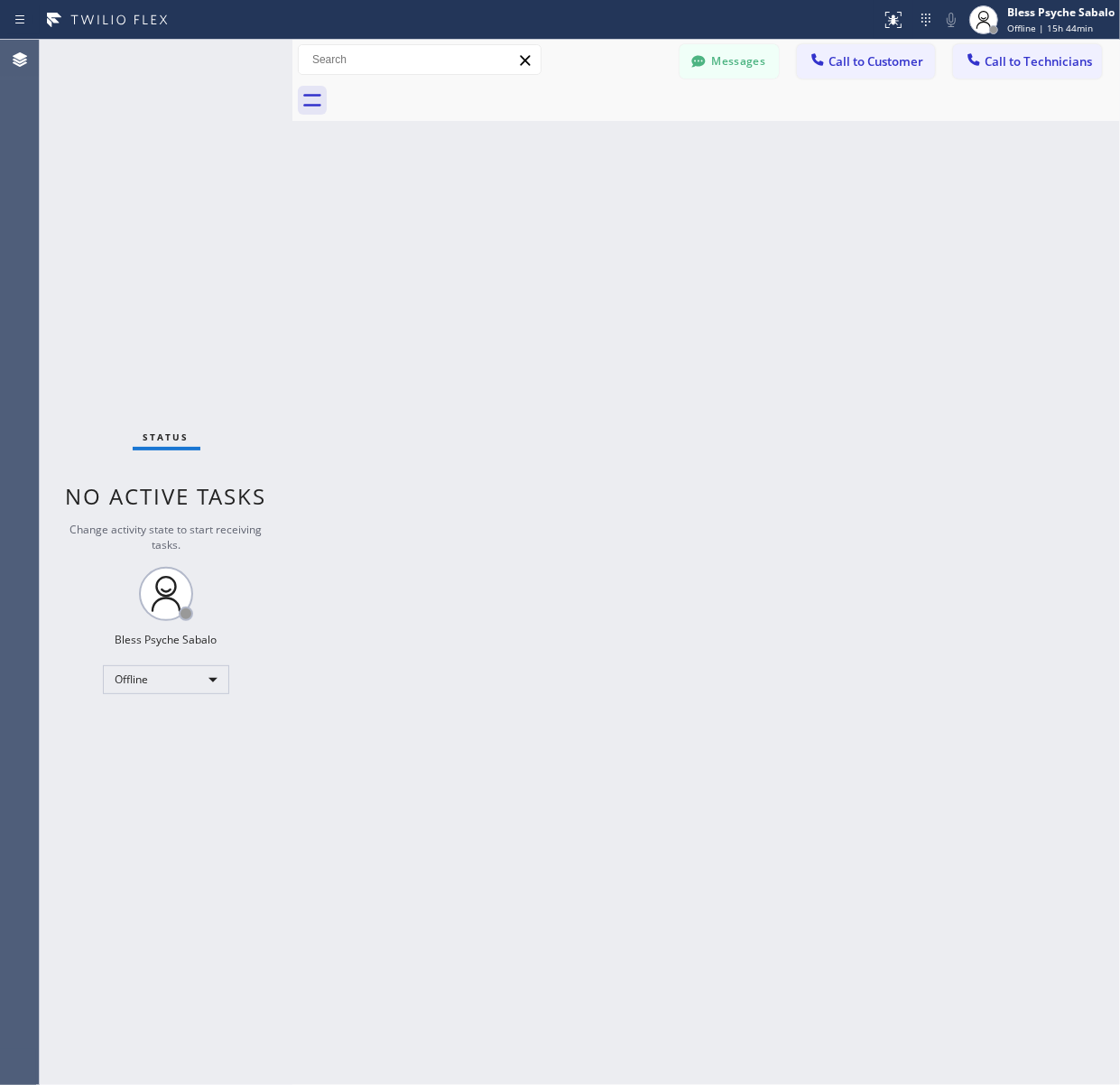 click on "Back to Dashboard Change Sender ID Customers Technicians MM [NAME] [LAST] [DATE] [TIME] [AM/PM] It's fine .. NP
We don't need it anymore JW [NAME] [DATE] [TIME] [AM/PM] Hi Josh-this is Red, one of the dispatch managers here at 5 Star Plumbing. I’m reaching out to follow up on the estimate provided by our technician, [NAME], during his visit on [DATE] regarding the (Installation of In-Home Water Filtration System). We just wanted to check in and see if you had any questions about the estimate or if there’s anything we can assist you with as you consider moving forward with the project. Feel free to reach out at your convenience—we’re here to help!
BS [NAME] [LAST] [DATE] [TIME] [AM/PM] LC [NAME] [LAST] [DATE] [TIME] [AM/PM] Tech advised me to just book an appointment and they'll gonna check the property together with you or either the real estate agent, to see if there's any back-up problem. DM [NAME] [LAST] [DATE] [TIME] [AM/PM] BD [NAME] [LAST] [DATE] [TIME] [AM/PM] No problem. IB [NAME] [LAST] [DATE] [TIME] [AM/PM] Sorry I missed your call. J CD JL SN TJ" at bounding box center (706, 562) 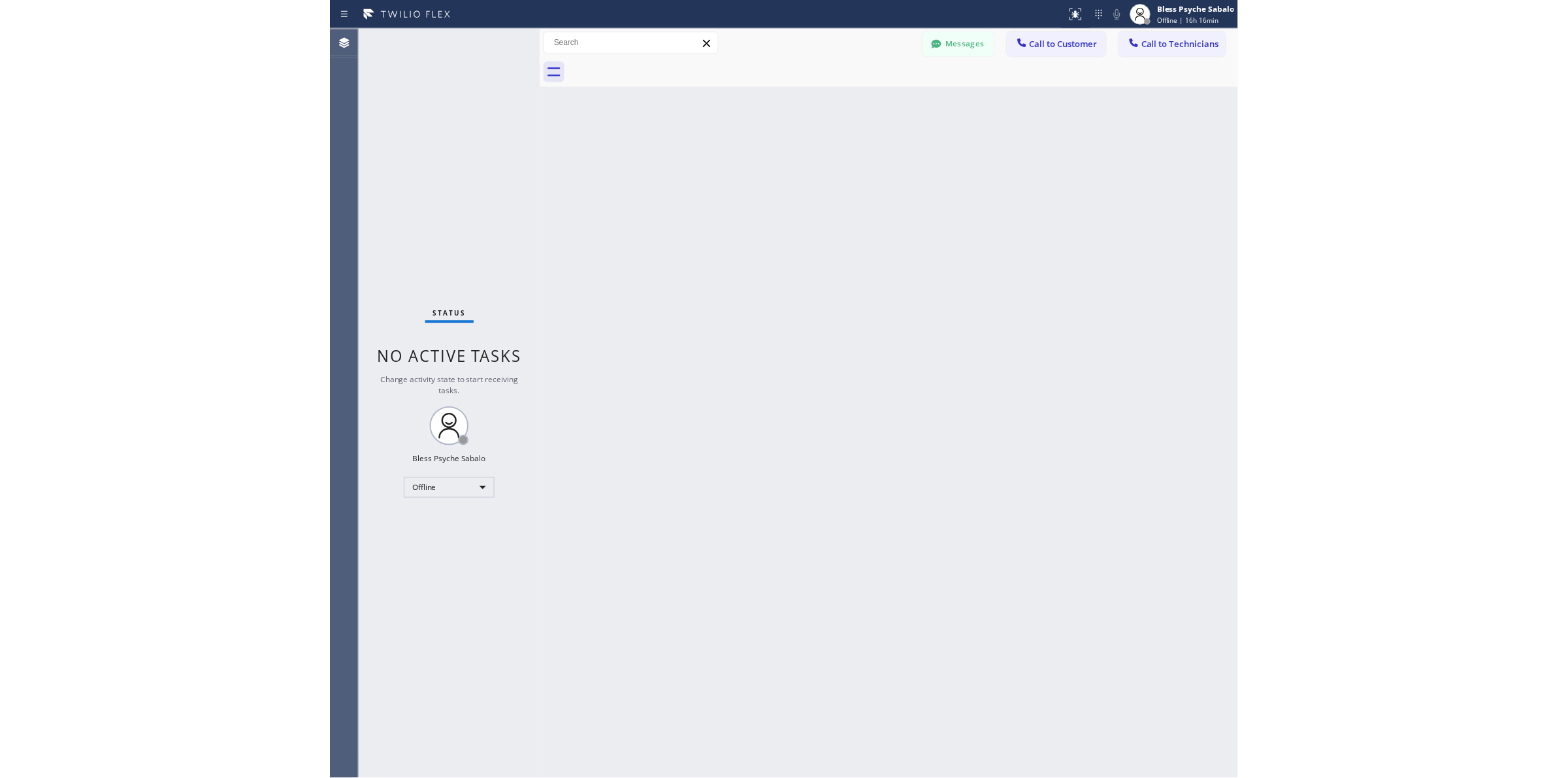 scroll, scrollTop: 4571, scrollLeft: 0, axis: vertical 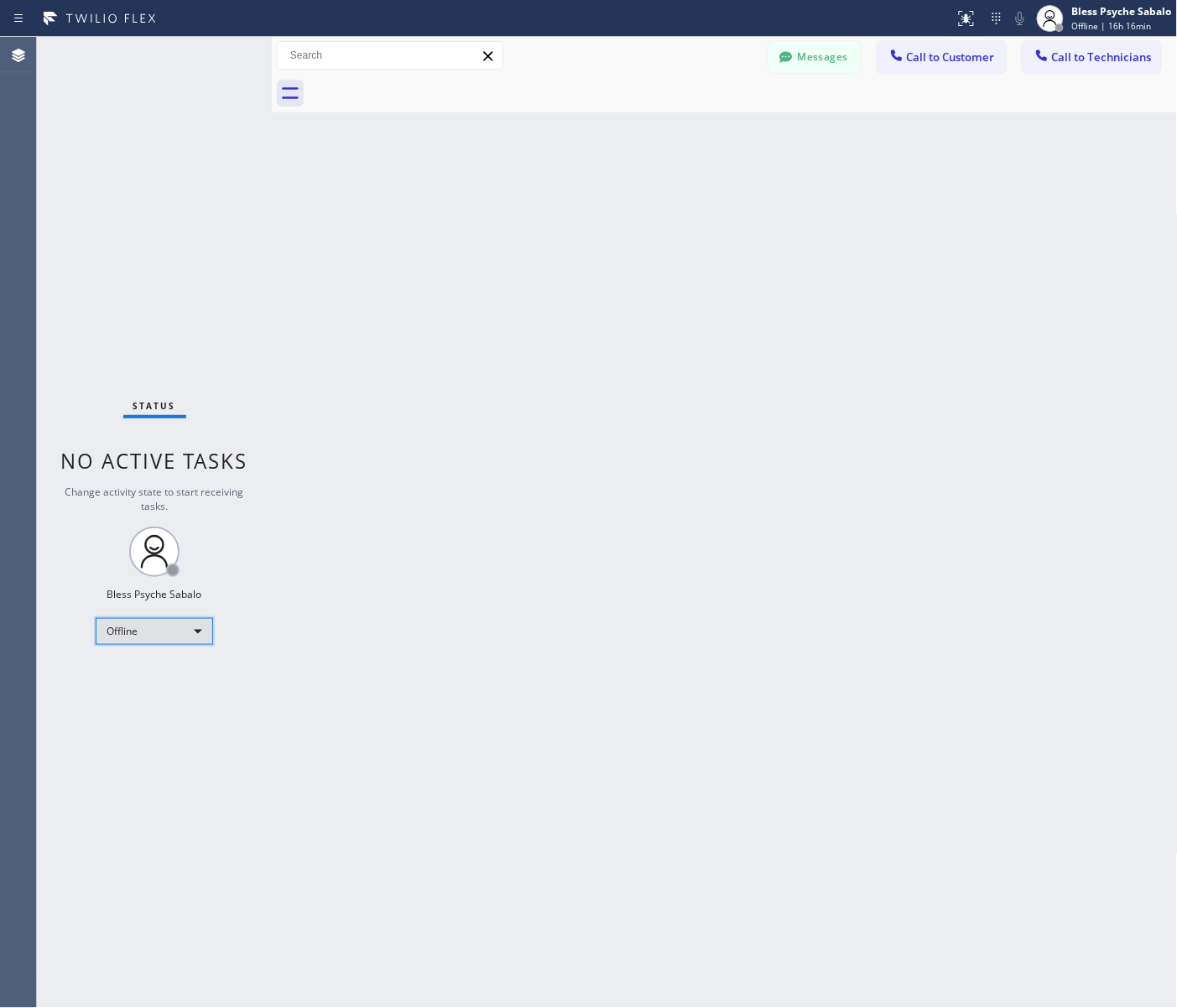 click on "Offline" at bounding box center [154, 631] 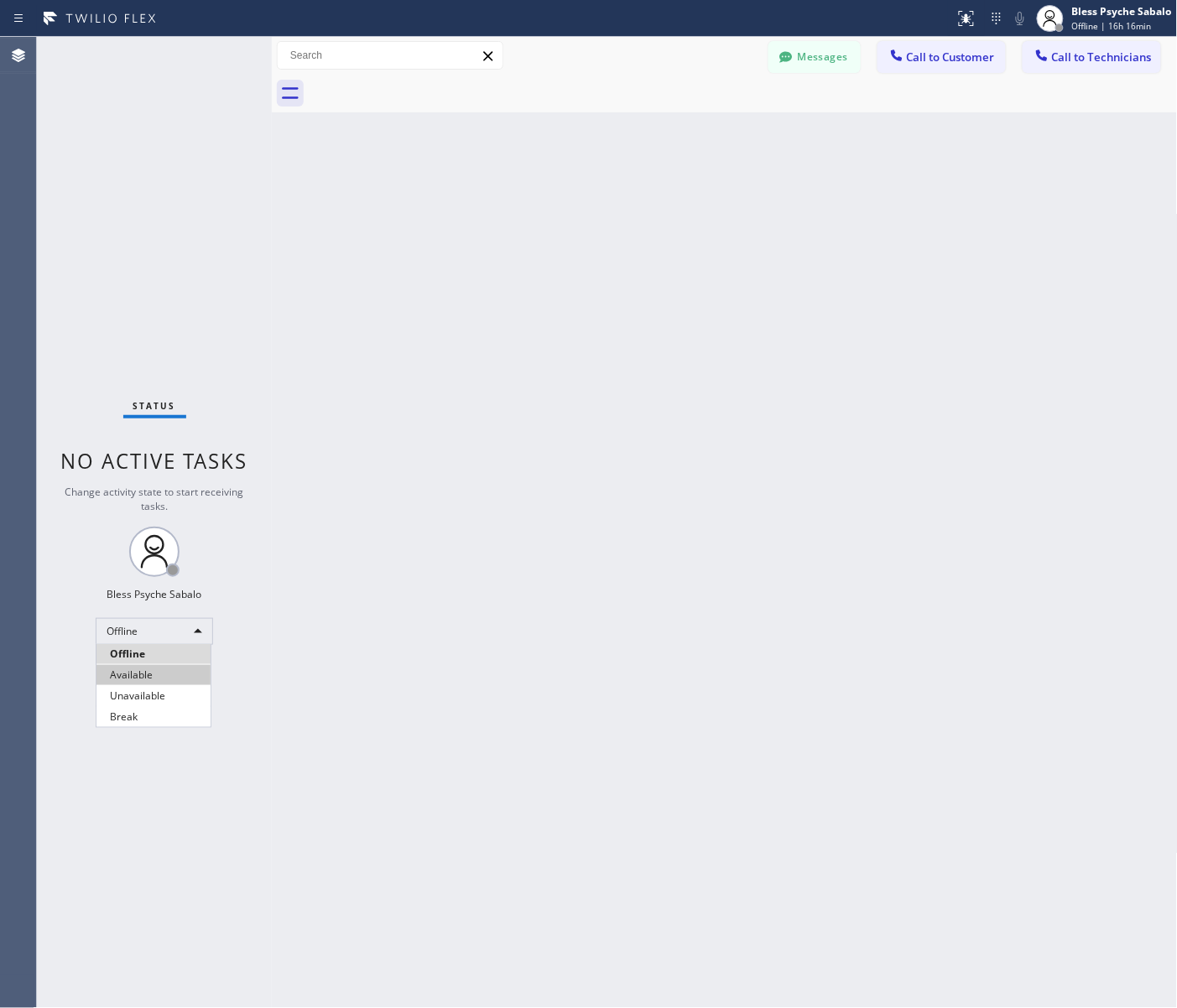 click on "Available" at bounding box center (154, 675) 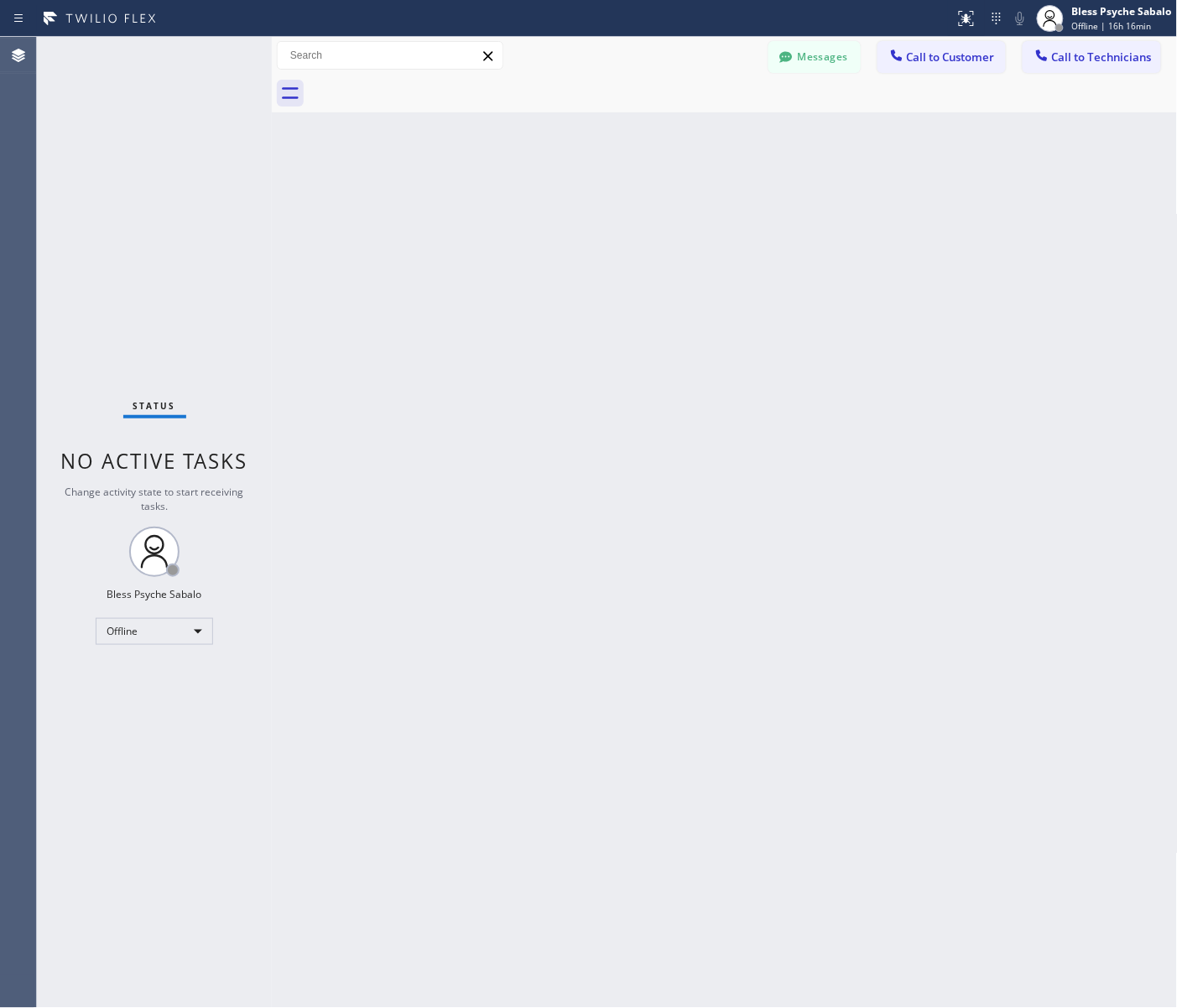 click on "Back to Dashboard Change Sender ID Customers Technicians MM [NAME] [LAST] [DATE] [TIME] [AM/PM] It's fine .. NP
We don't need it anymore JW [NAME] [DATE] [TIME] [AM/PM] Hi Josh-this is Red, one of the dispatch managers here at 5 Star Plumbing. I’m reaching out to follow up on the estimate provided by our technician, [NAME], during his visit on [DATE] regarding the (Installation of In-Home Water Filtration System). We just wanted to check in and see if you had any questions about the estimate or if there’s anything we can assist you with as you consider moving forward with the project. Feel free to reach out at your convenience—we’re here to help!
BS [NAME] [LAST] [DATE] [TIME] [AM/PM] LC [NAME] [LAST] [DATE] [TIME] [AM/PM] Tech advised me to just book an appointment and they'll gonna check the property together with you or either the real estate agent, to see if there's any back-up problem. DM [NAME] [LAST] [DATE] [TIME] [AM/PM] BD [NAME] [LAST] [DATE] [TIME] [AM/PM] No problem. IB [NAME] [LAST] [DATE] [TIME] [AM/PM] Sorry I missed your call. J CD JL SN TJ" at bounding box center [725, 522] 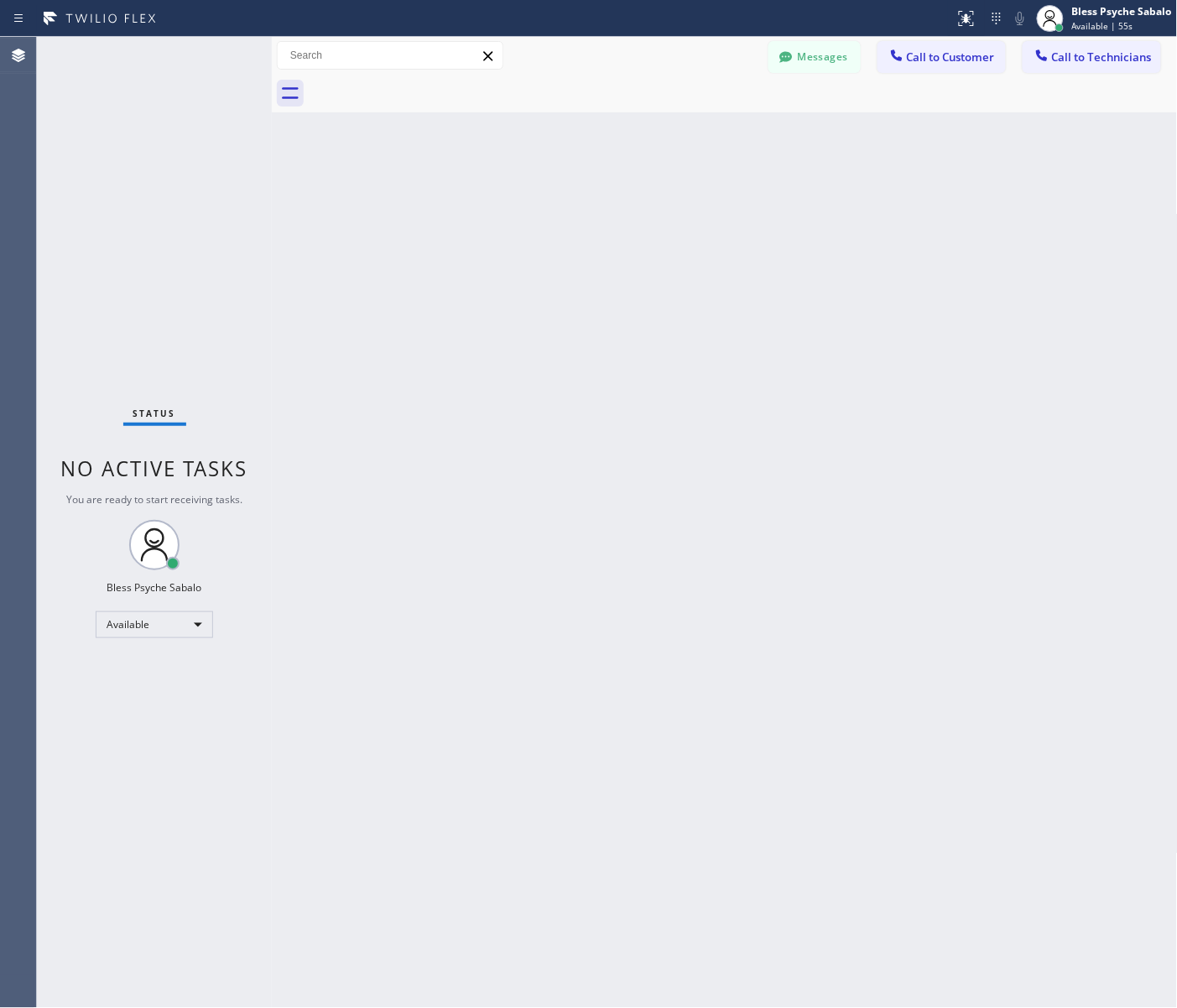 click on "Back to Dashboard Change Sender ID Customers Technicians MM [NAME] [LAST] [DATE] [TIME] [AM/PM] It's fine .. NP
We don't need it anymore JW [NAME] [DATE] [TIME] [AM/PM] Hi Josh-this is Red, one of the dispatch managers here at 5 Star Plumbing. I’m reaching out to follow up on the estimate provided by our technician, [NAME], during his visit on [DATE] regarding the (Installation of In-Home Water Filtration System). We just wanted to check in and see if you had any questions about the estimate or if there’s anything we can assist you with as you consider moving forward with the project. Feel free to reach out at your convenience—we’re here to help!
BS [NAME] [LAST] [DATE] [TIME] [AM/PM] LC [NAME] [LAST] [DATE] [TIME] [AM/PM] Tech advised me to just book an appointment and they'll gonna check the property together with you or either the real estate agent, to see if there's any back-up problem. DM [NAME] [LAST] [DATE] [TIME] [AM/PM] BD [NAME] [LAST] [DATE] [TIME] [AM/PM] No problem. IB [NAME] [LAST] [DATE] [TIME] [AM/PM] Sorry I missed your call. J CD JL SN TJ" at bounding box center [725, 522] 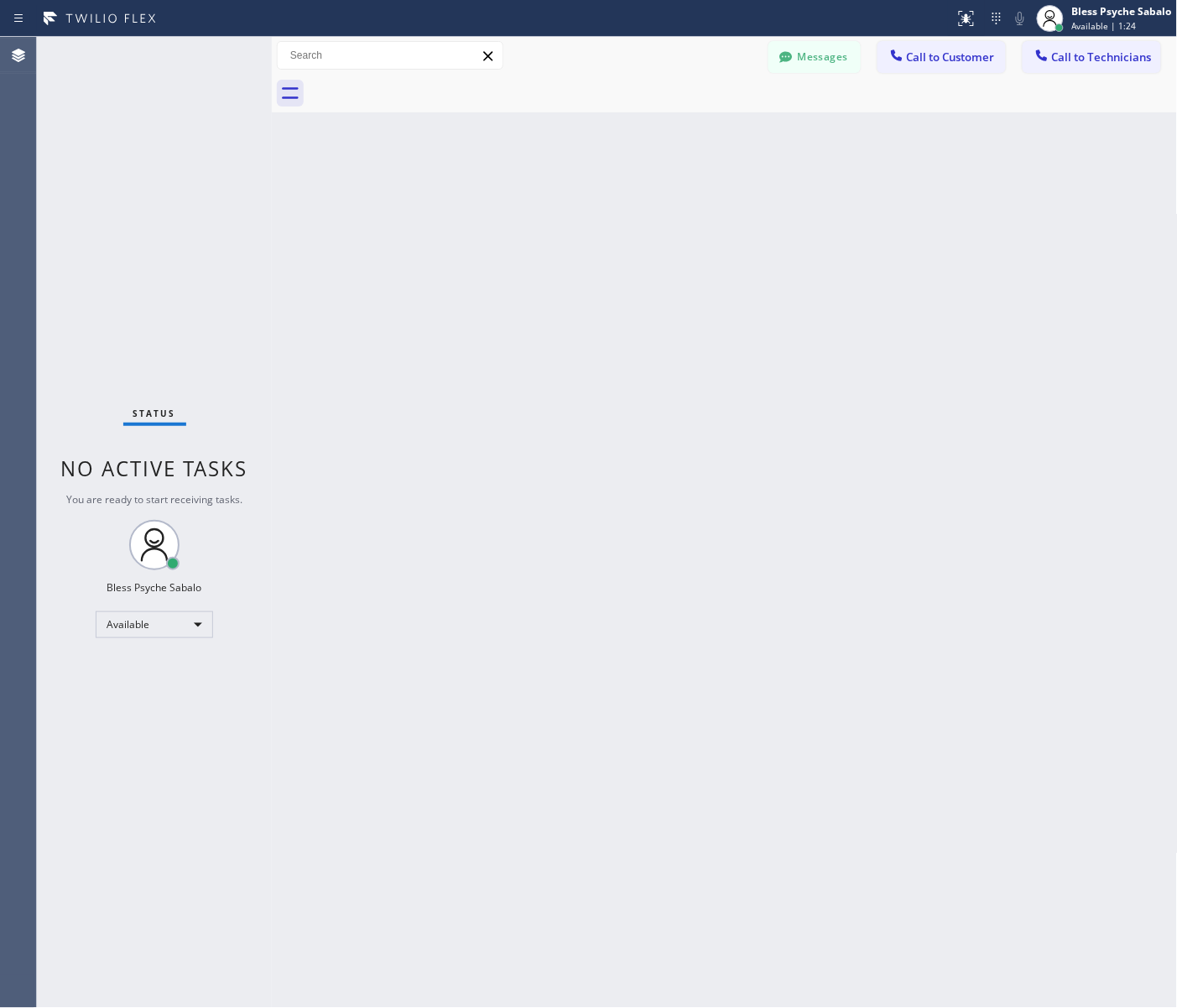 drag, startPoint x: 236, startPoint y: 282, endPoint x: 542, endPoint y: 211, distance: 314.12895 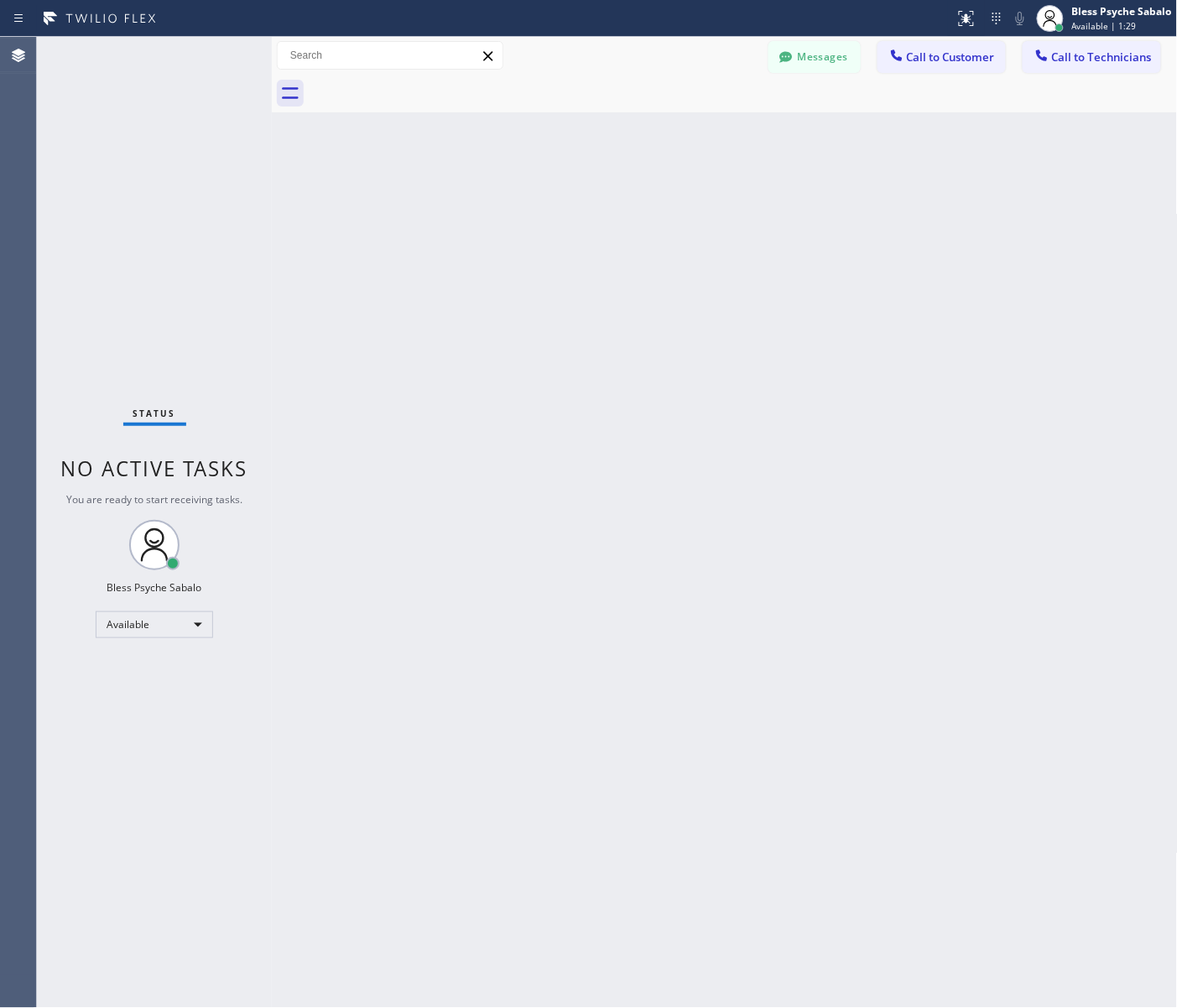 click on "Back to Dashboard Change Sender ID Customers Technicians MM [NAME] [LAST] [DATE] [TIME] [AM/PM] It's fine .. NP
We don't need it anymore JW [NAME] [DATE] [TIME] [AM/PM] Hi Josh-this is Red, one of the dispatch managers here at 5 Star Plumbing. I’m reaching out to follow up on the estimate provided by our technician, [NAME], during his visit on [DATE] regarding the (Installation of In-Home Water Filtration System). We just wanted to check in and see if you had any questions about the estimate or if there’s anything we can assist you with as you consider moving forward with the project. Feel free to reach out at your convenience—we’re here to help!
BS [NAME] [LAST] [DATE] [TIME] [AM/PM] LC [NAME] [LAST] [DATE] [TIME] [AM/PM] Tech advised me to just book an appointment and they'll gonna check the property together with you or either the real estate agent, to see if there's any back-up problem. DM [NAME] [LAST] [DATE] [TIME] [AM/PM] BD [NAME] [LAST] [DATE] [TIME] [AM/PM] No problem. IB [NAME] [LAST] [DATE] [TIME] [AM/PM] Sorry I missed your call. J CD JL SN TJ" at bounding box center [725, 522] 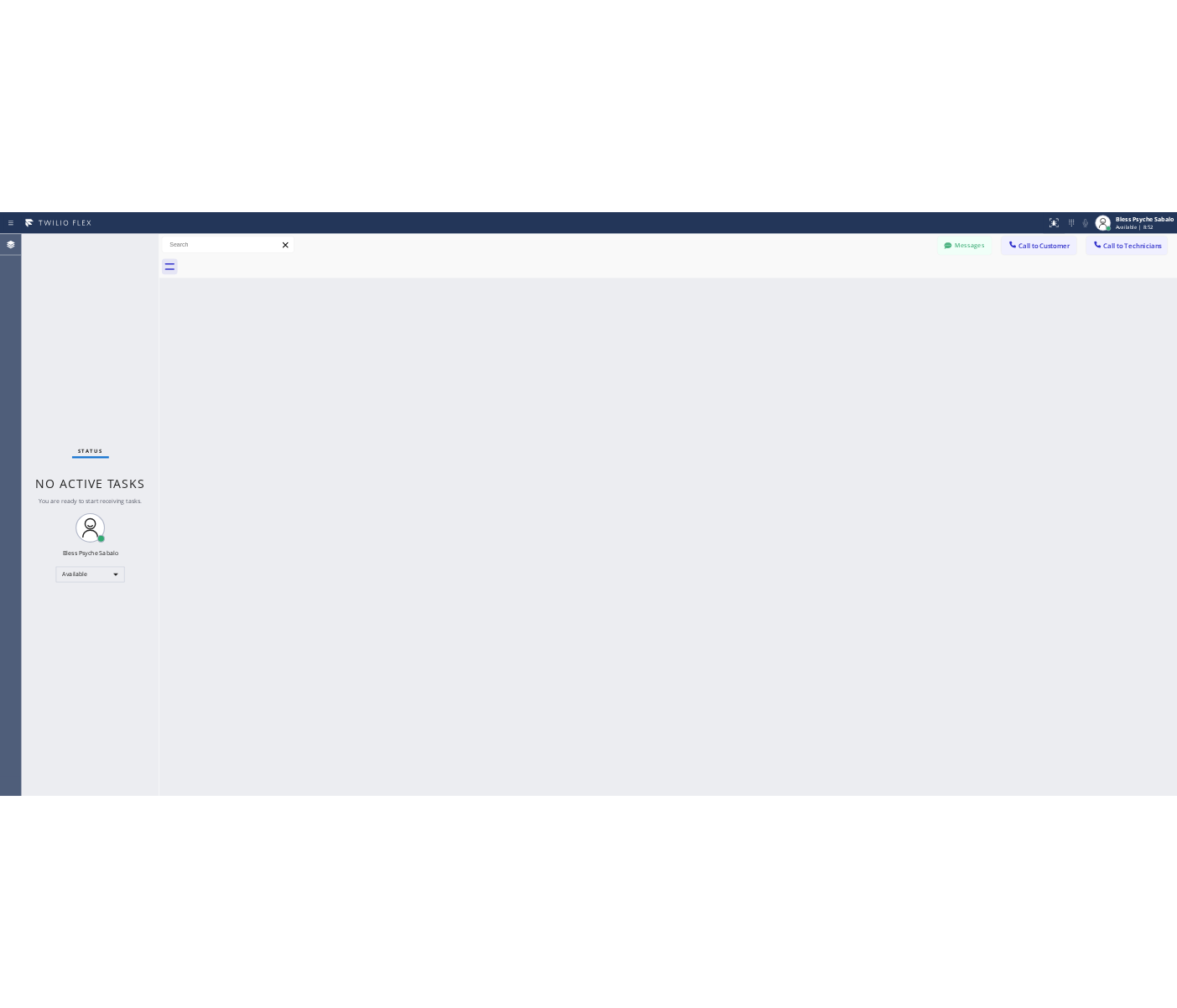 scroll, scrollTop: 5009, scrollLeft: 0, axis: vertical 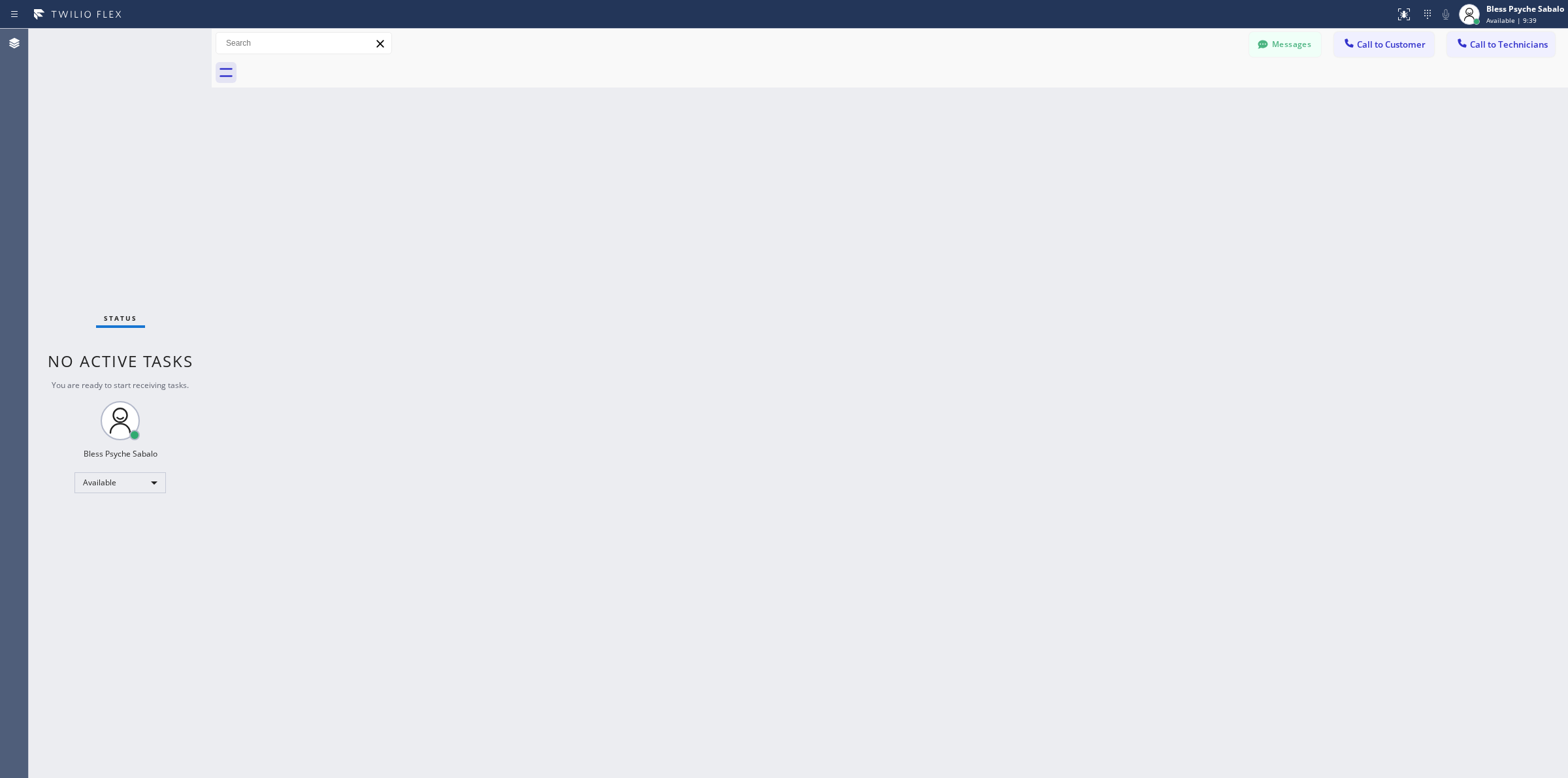 click on "Back to Dashboard Change Sender ID Customers Technicians MM [NAME] [LAST] [DATE] [TIME] [AM/PM] It's fine .. NP
We don't need it anymore JW [NAME] [DATE] [TIME] [AM/PM] Hi Josh-this is Red, one of the dispatch managers here at 5 Star Plumbing. I’m reaching out to follow up on the estimate provided by our technician, [NAME], during his visit on [DATE] regarding the (Installation of In-Home Water Filtration System). We just wanted to check in and see if you had any questions about the estimate or if there’s anything we can assist you with as you consider moving forward with the project. Feel free to reach out at your convenience—we’re here to help!
BS [NAME] [LAST] [DATE] [TIME] [AM/PM] LC [NAME] [LAST] [DATE] [TIME] [AM/PM] Tech advised me to just book an appointment and they'll gonna check the property together with you or either the real estate agent, to see if there's any back-up problem. DM [NAME] [LAST] [DATE] [TIME] [AM/PM] BD [NAME] [LAST] [DATE] [TIME] [AM/PM] No problem. IB [NAME] [LAST] [DATE] [TIME] [AM/PM] Sorry I missed your call. J CD JL SN TJ" at bounding box center [890, 403] 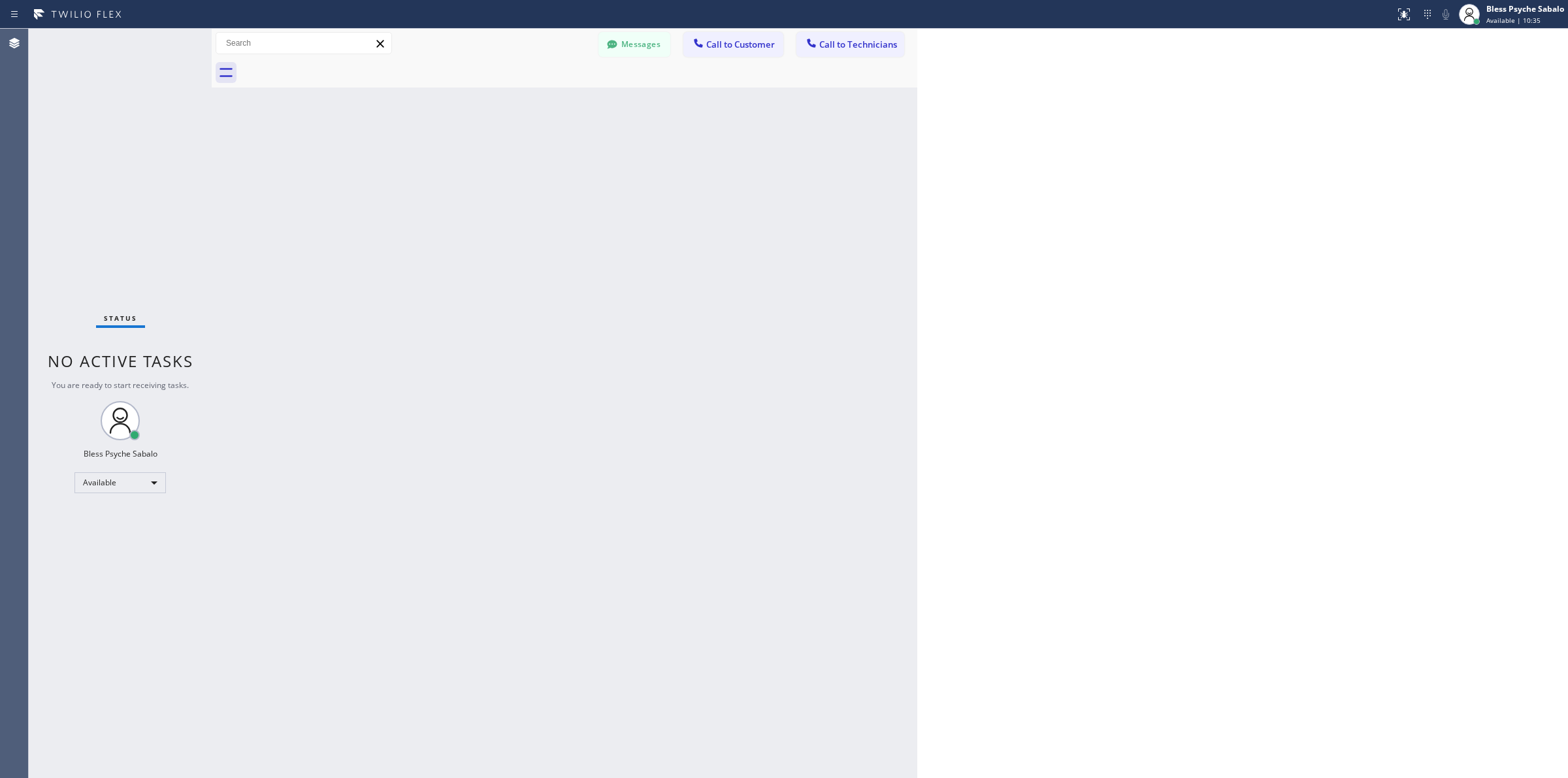 scroll, scrollTop: 4571, scrollLeft: 0, axis: vertical 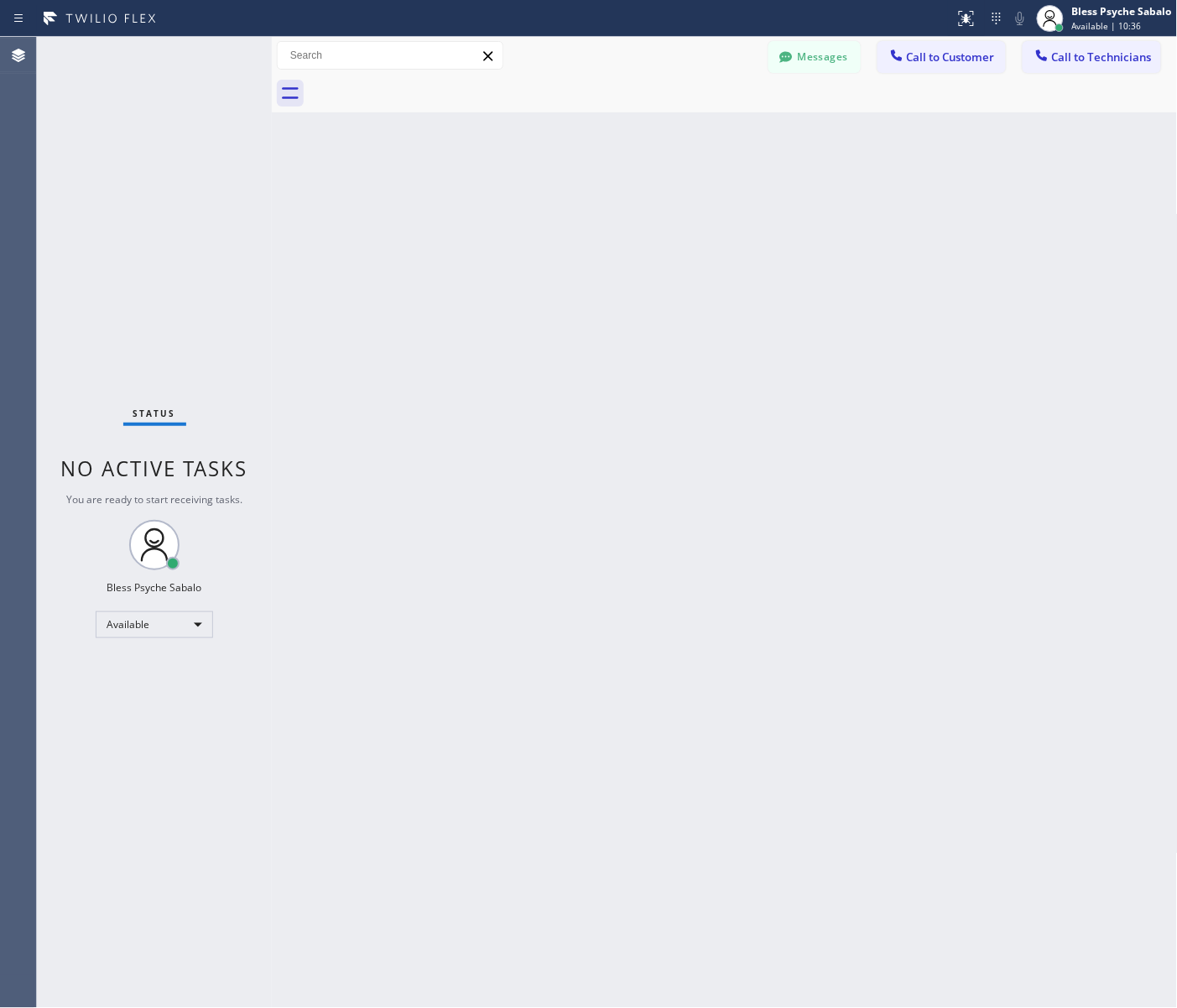 click on "Back to Dashboard Change Sender ID Customers Technicians MM [NAME] [LAST] [DATE] [TIME] [AM/PM] It's fine .. NP
We don't need it anymore JW [NAME] [DATE] [TIME] [AM/PM] Hi Josh-this is Red, one of the dispatch managers here at 5 Star Plumbing. I’m reaching out to follow up on the estimate provided by our technician, [NAME], during his visit on [DATE] regarding the (Installation of In-Home Water Filtration System). We just wanted to check in and see if you had any questions about the estimate or if there’s anything we can assist you with as you consider moving forward with the project. Feel free to reach out at your convenience—we’re here to help!
BS [NAME] [LAST] [DATE] [TIME] [AM/PM] LC [NAME] [LAST] [DATE] [TIME] [AM/PM] Tech advised me to just book an appointment and they'll gonna check the property together with you or either the real estate agent, to see if there's any back-up problem. DM [NAME] [LAST] [DATE] [TIME] [AM/PM] BD [NAME] [LAST] [DATE] [TIME] [AM/PM] No problem. IB [NAME] [LAST] [DATE] [TIME] [AM/PM] Sorry I missed your call. J CD JL SN TJ" at bounding box center (725, 522) 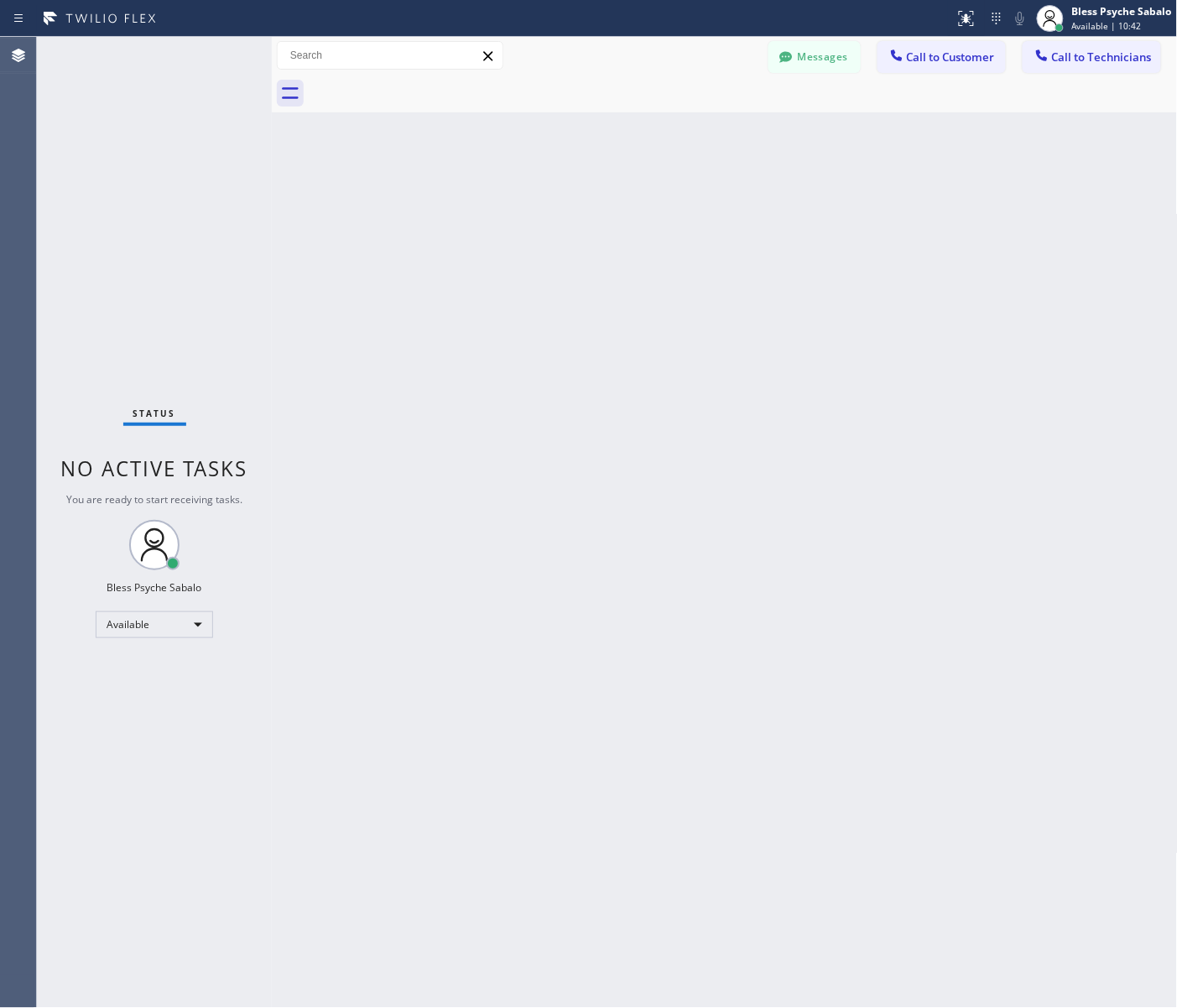 drag, startPoint x: 875, startPoint y: 248, endPoint x: 868, endPoint y: 57, distance: 191.1282 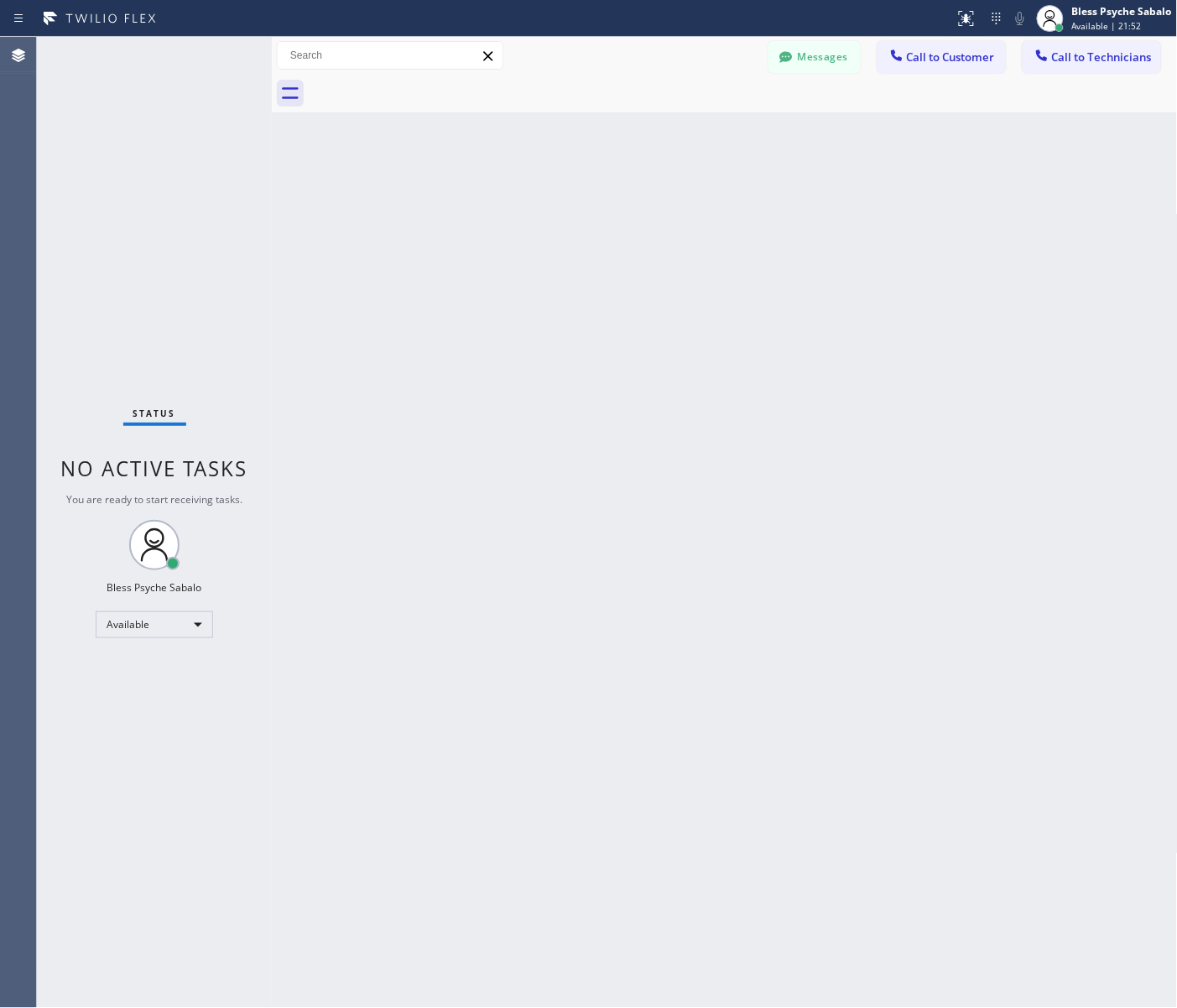 scroll, scrollTop: 5869, scrollLeft: 0, axis: vertical 